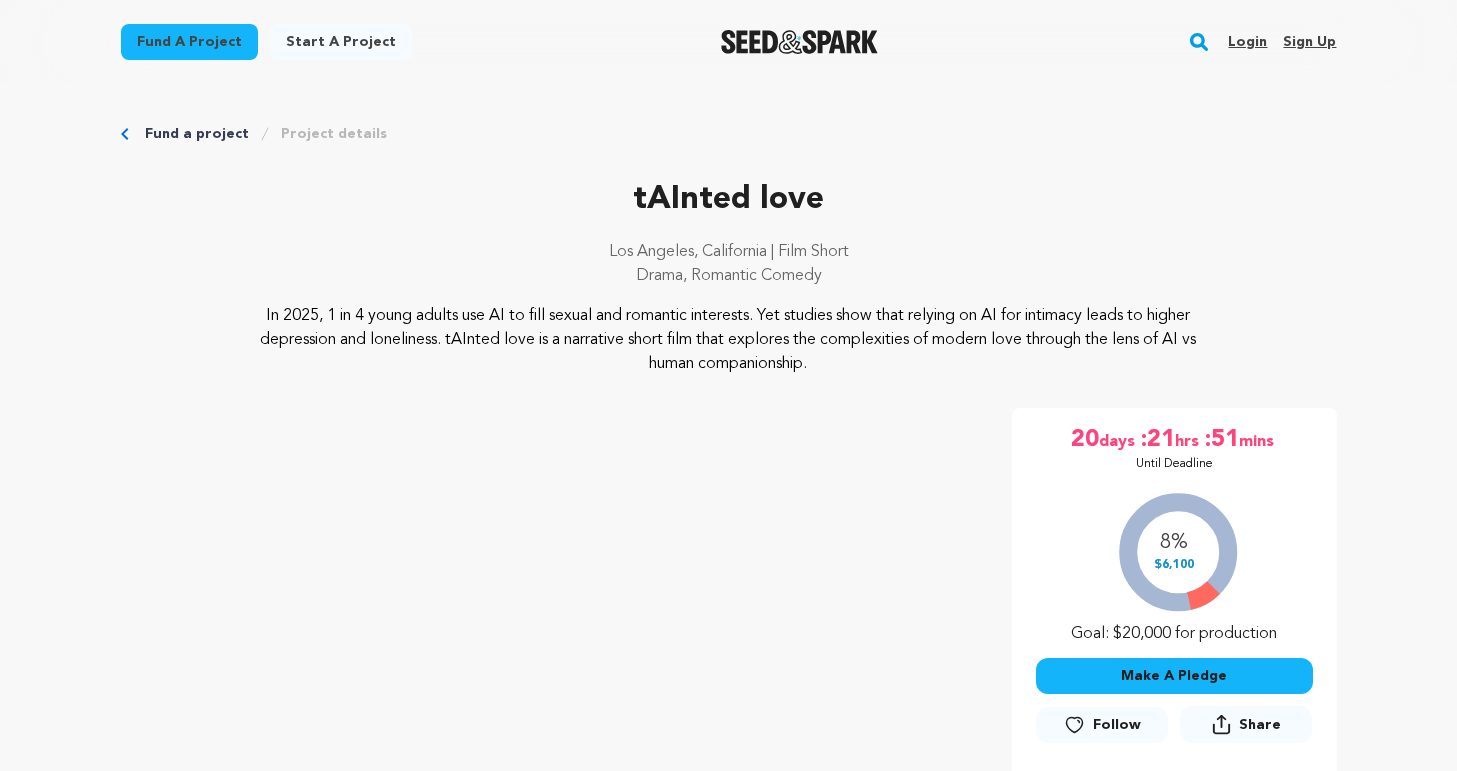 scroll, scrollTop: 0, scrollLeft: 0, axis: both 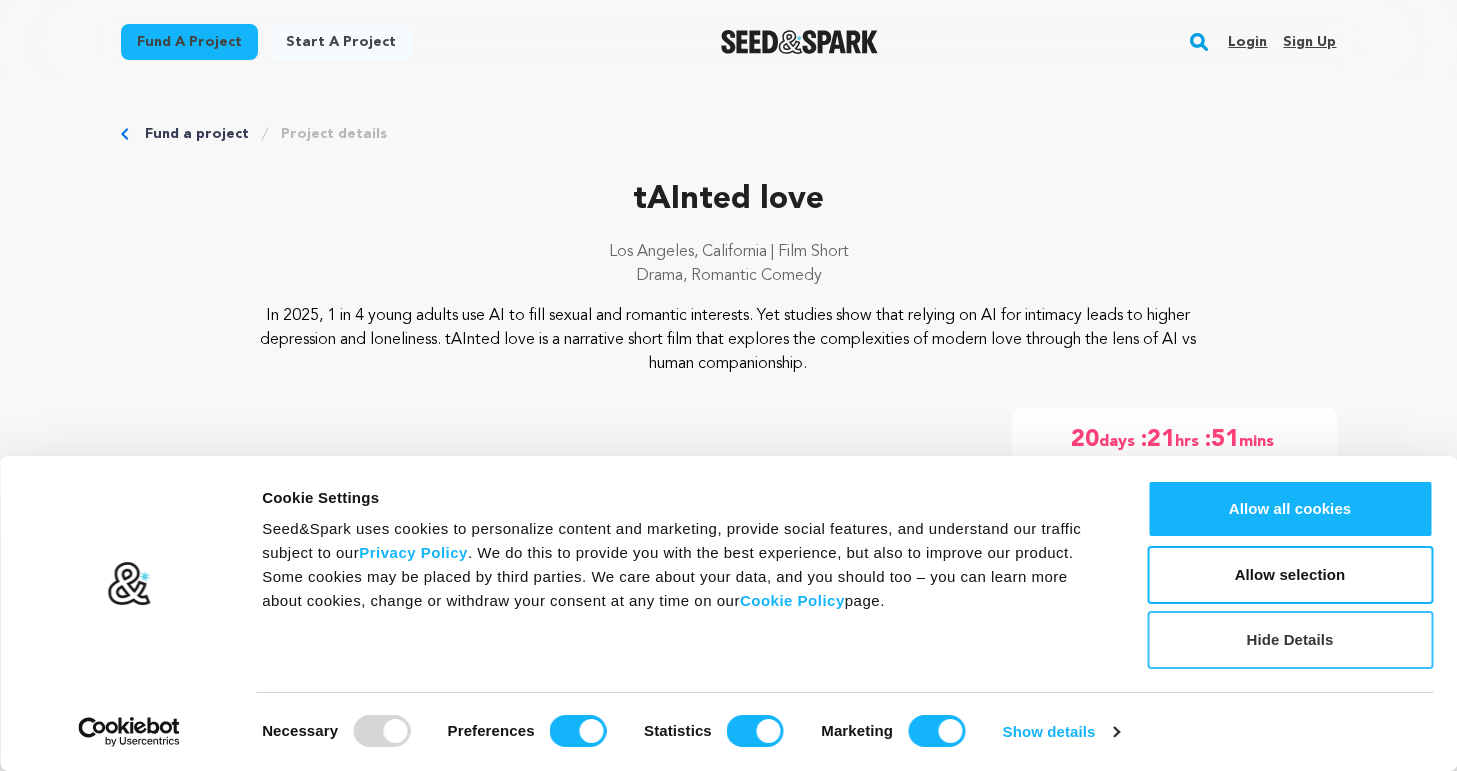click on "Hide Details" at bounding box center (1290, 640) 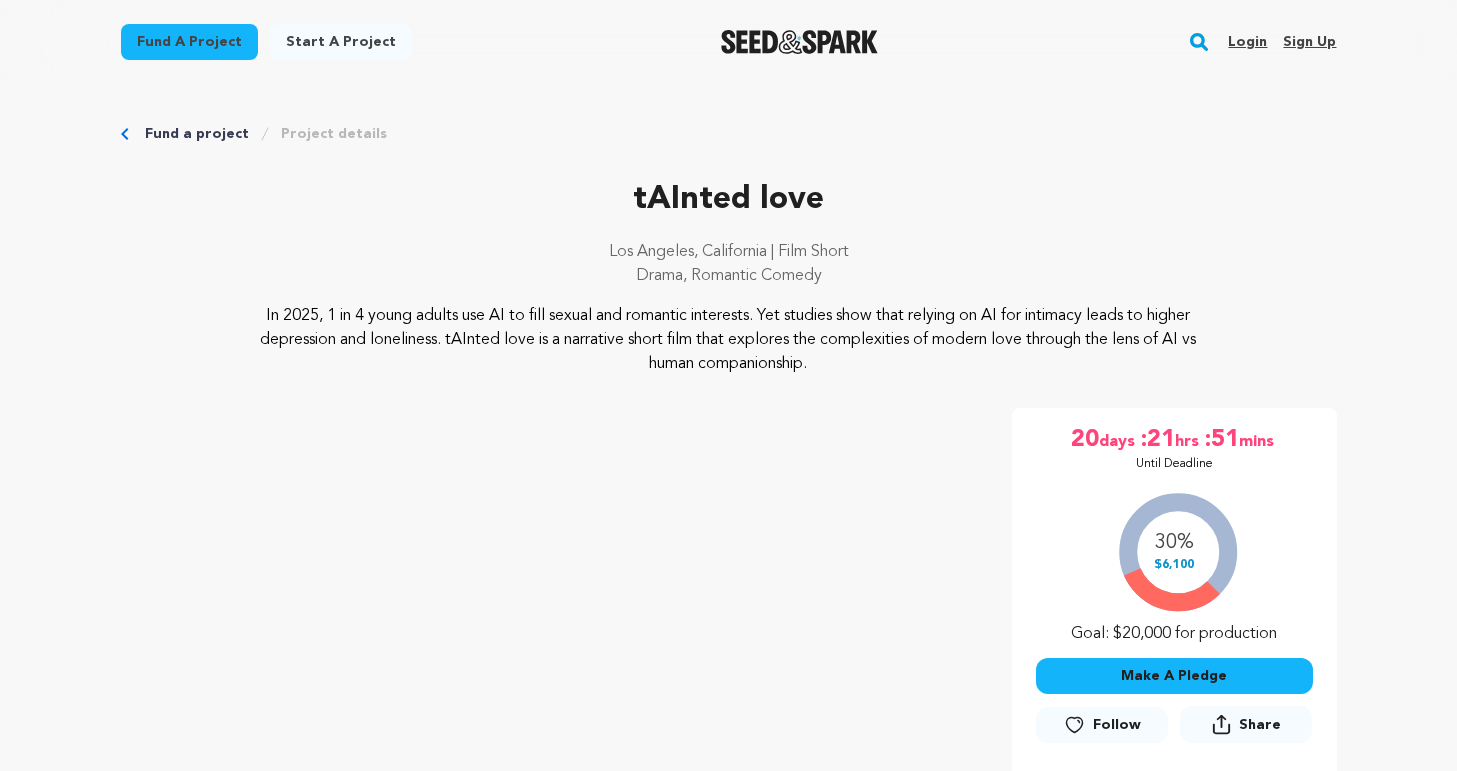 scroll, scrollTop: 51, scrollLeft: 0, axis: vertical 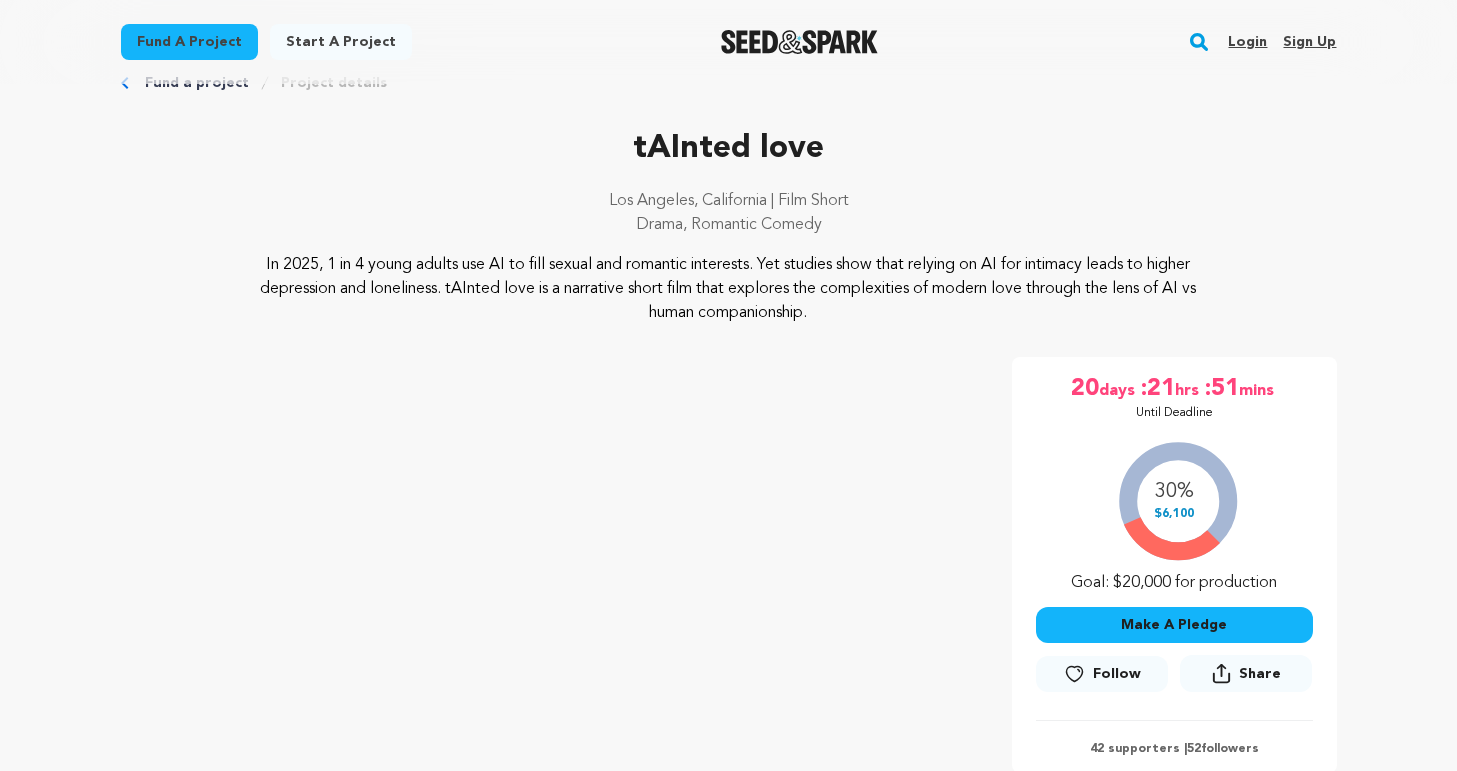 click on "Make A Pledge" at bounding box center (1174, 625) 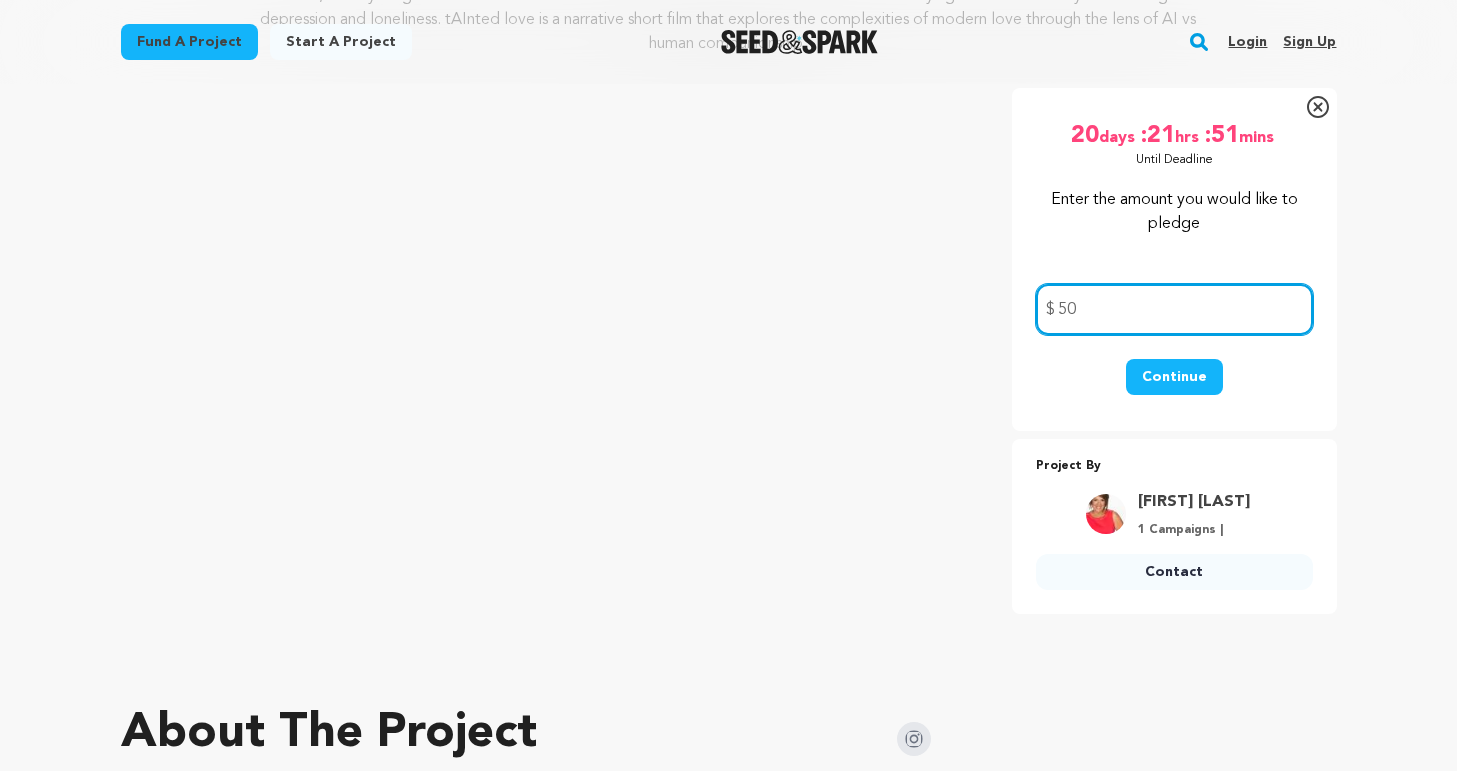 scroll, scrollTop: 391, scrollLeft: 0, axis: vertical 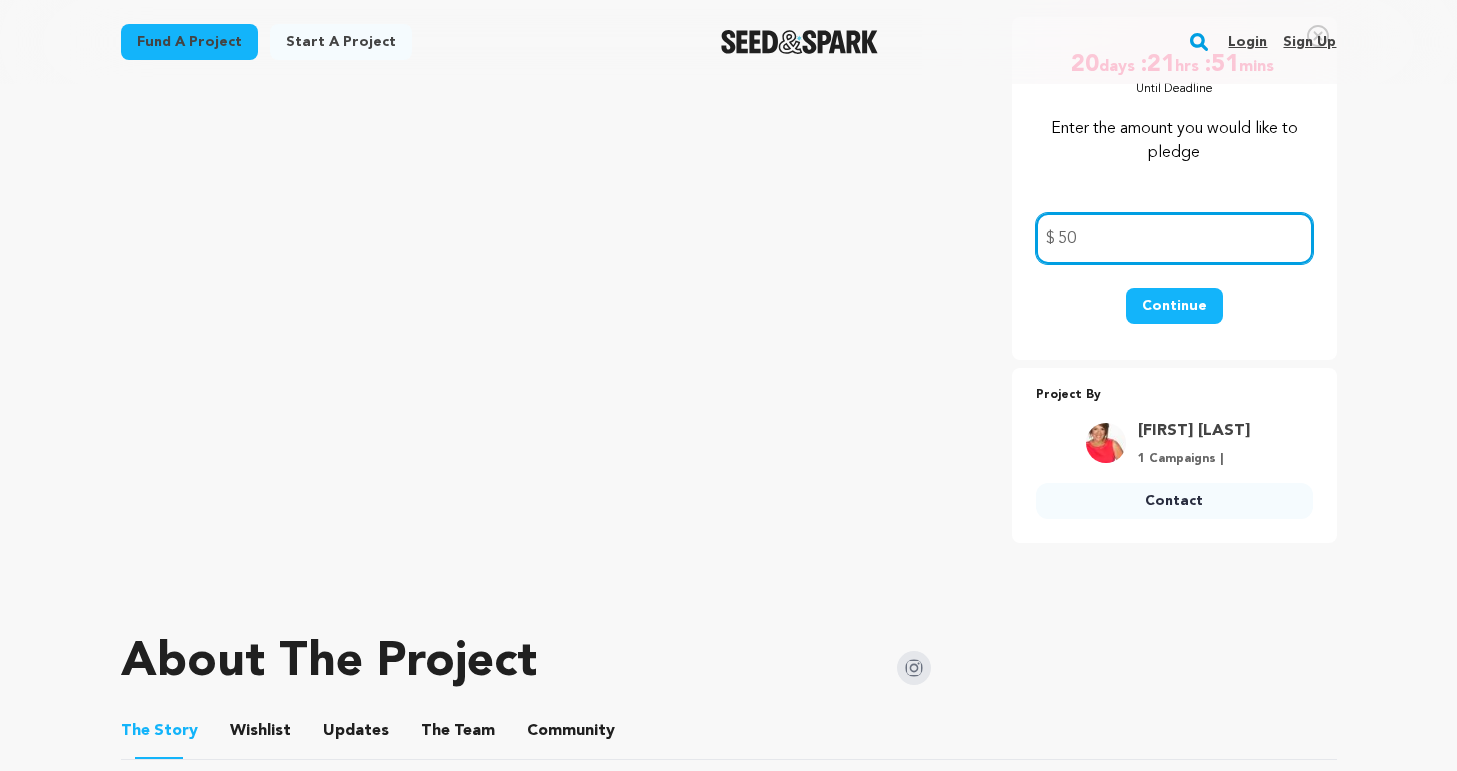 type on "50" 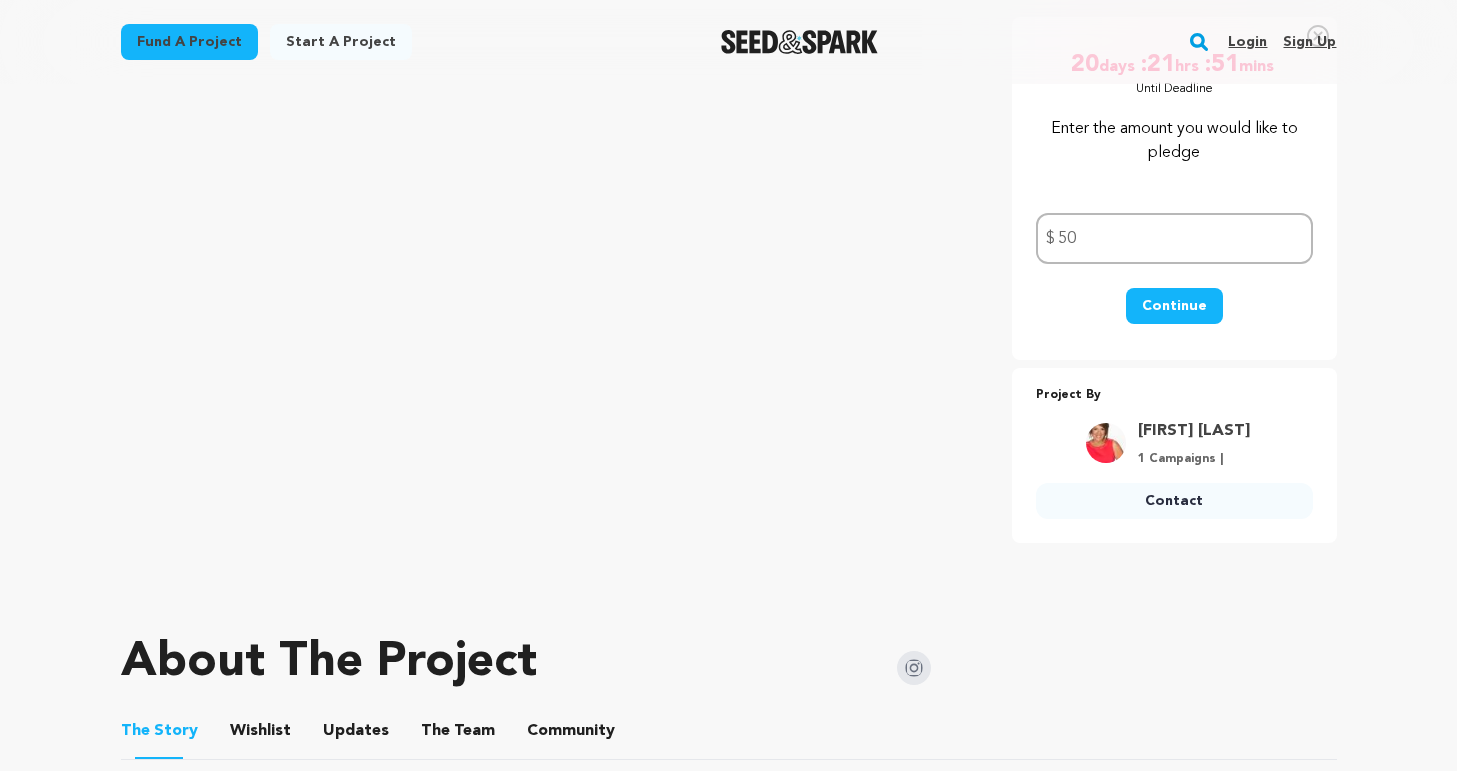 click on "Continue" at bounding box center [1174, 306] 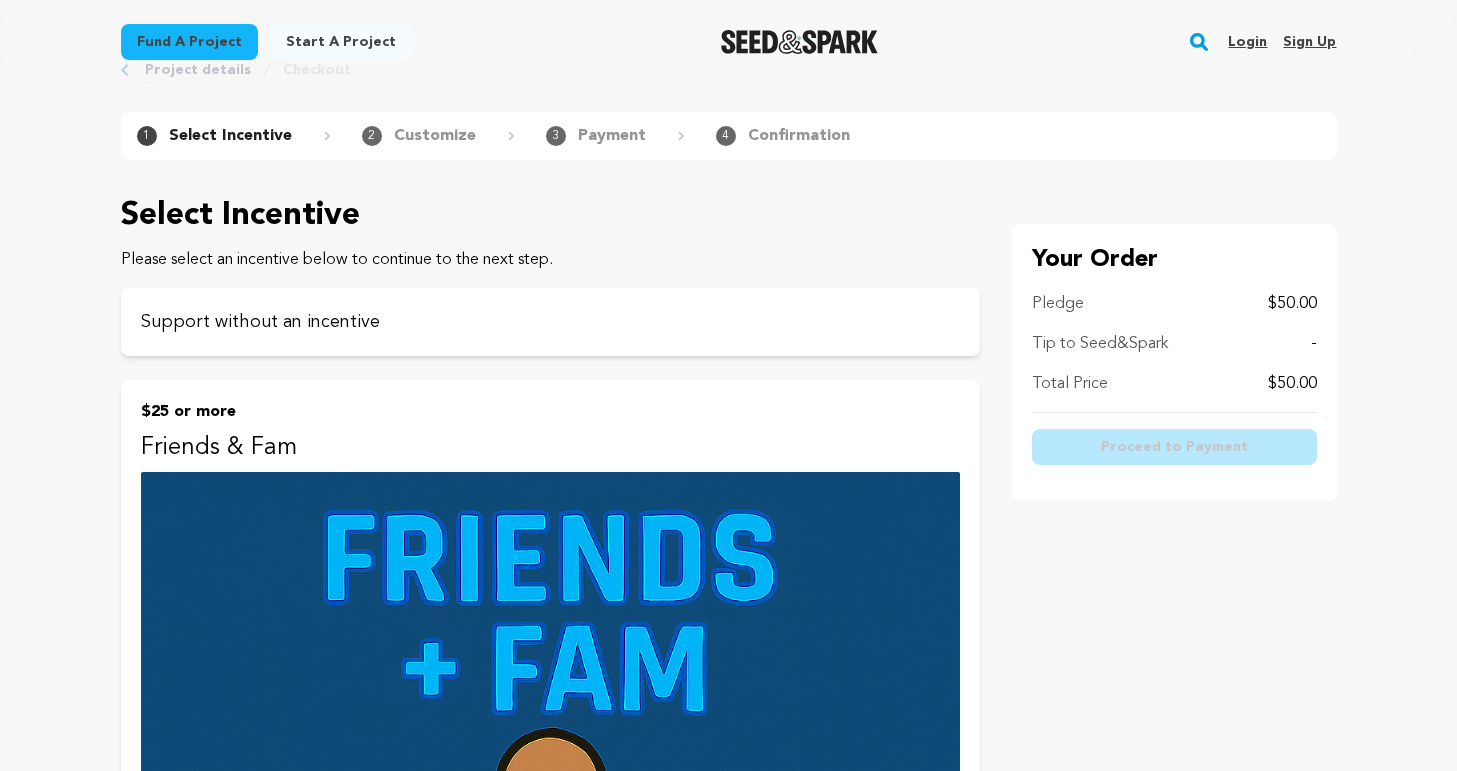 scroll, scrollTop: 50, scrollLeft: 0, axis: vertical 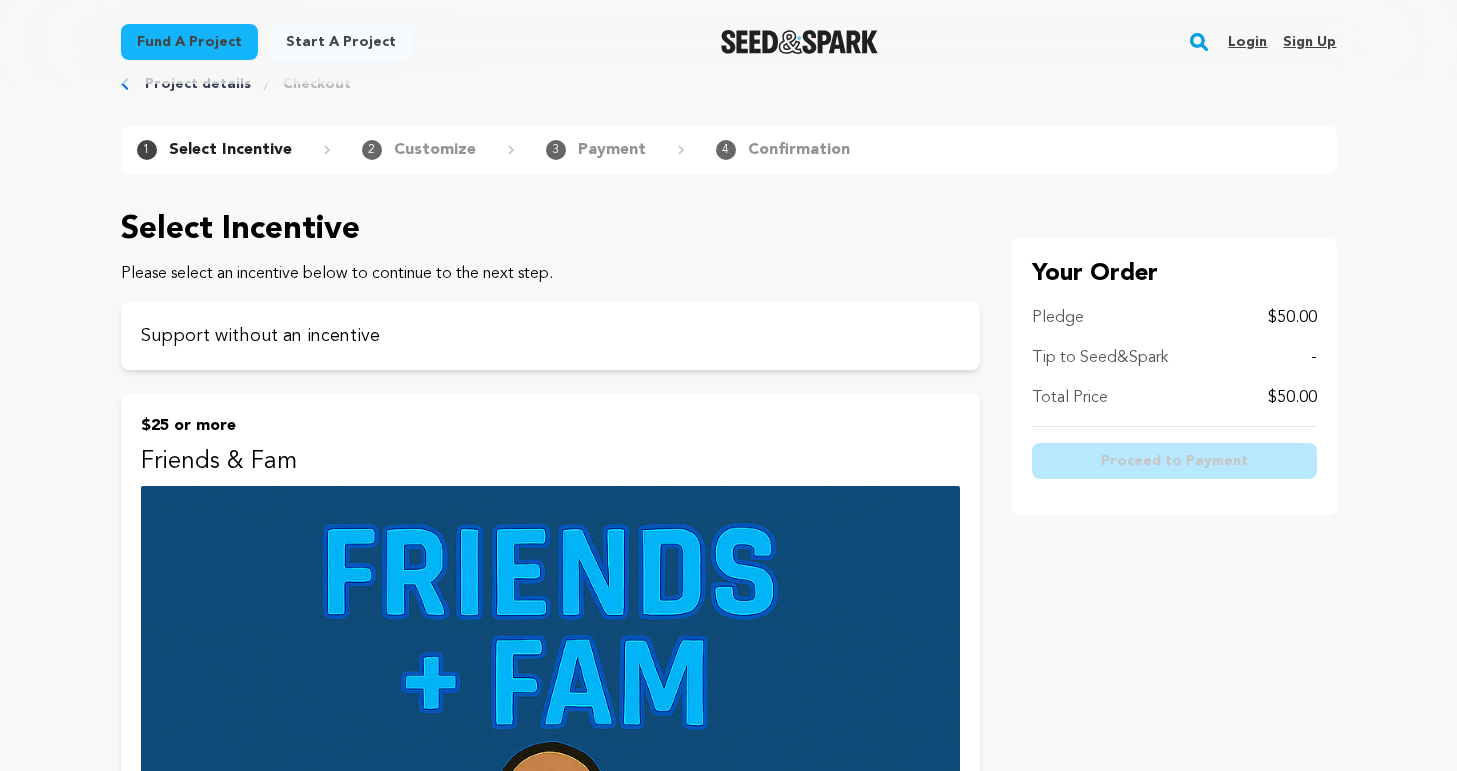 click on "Login" at bounding box center (1247, 42) 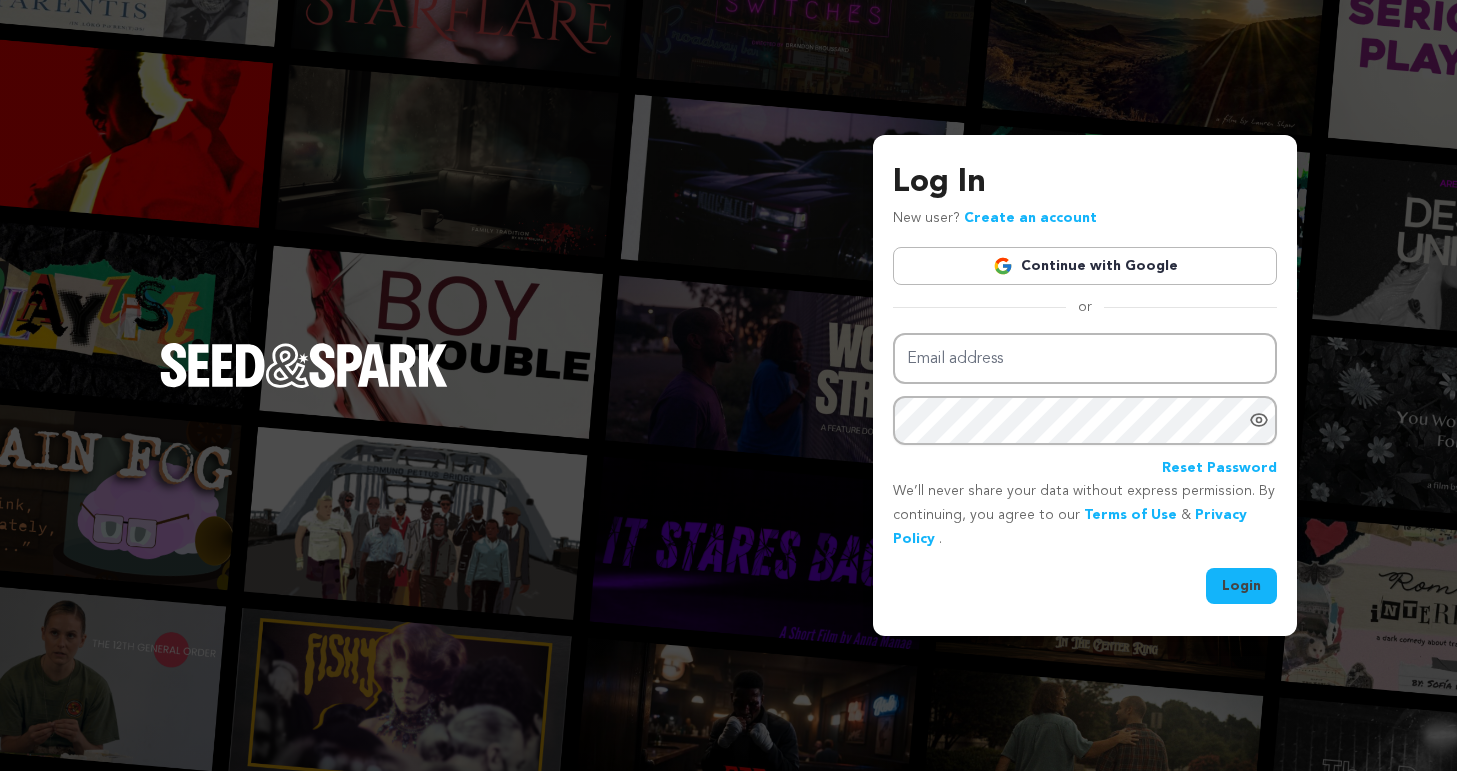 scroll, scrollTop: 0, scrollLeft: 0, axis: both 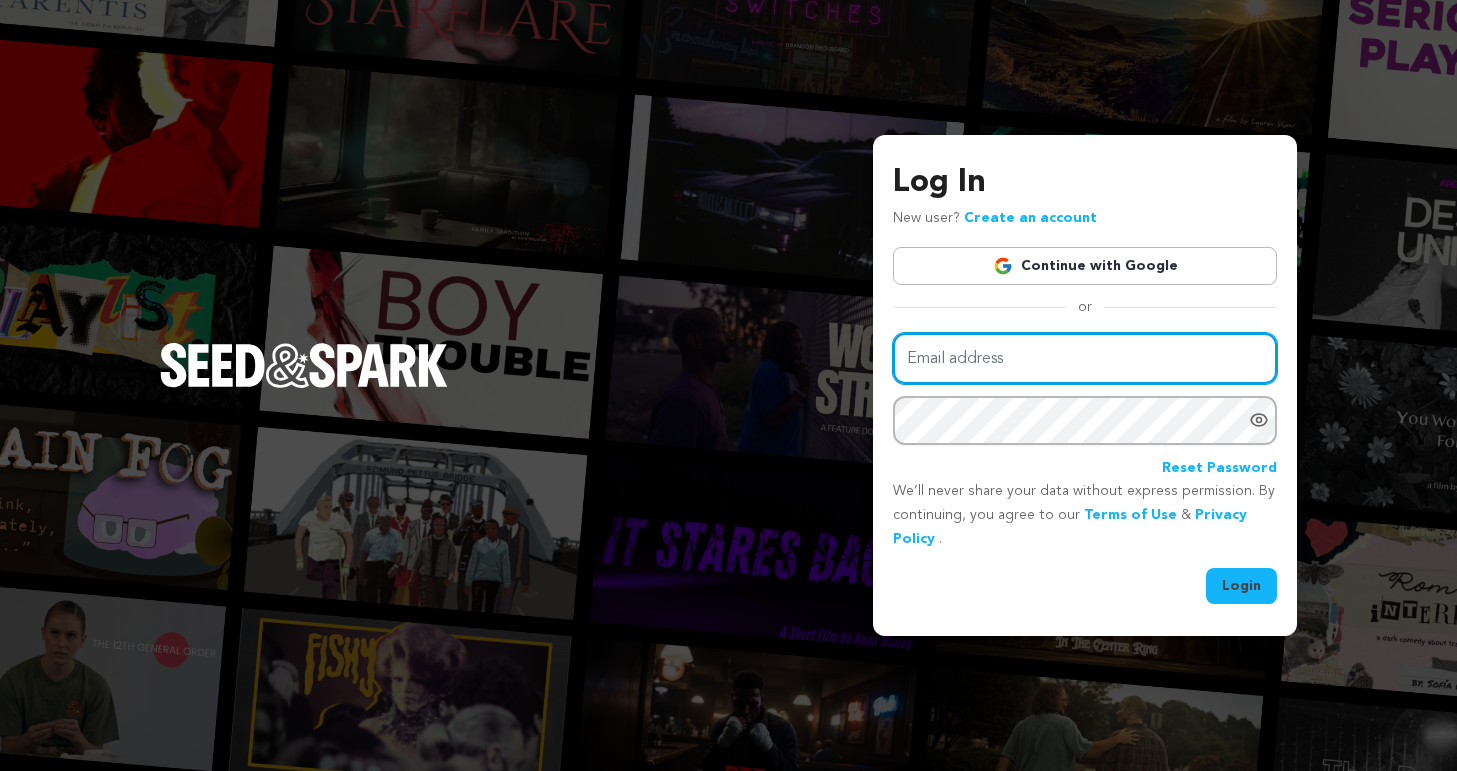 click on "Email address" at bounding box center (1085, 358) 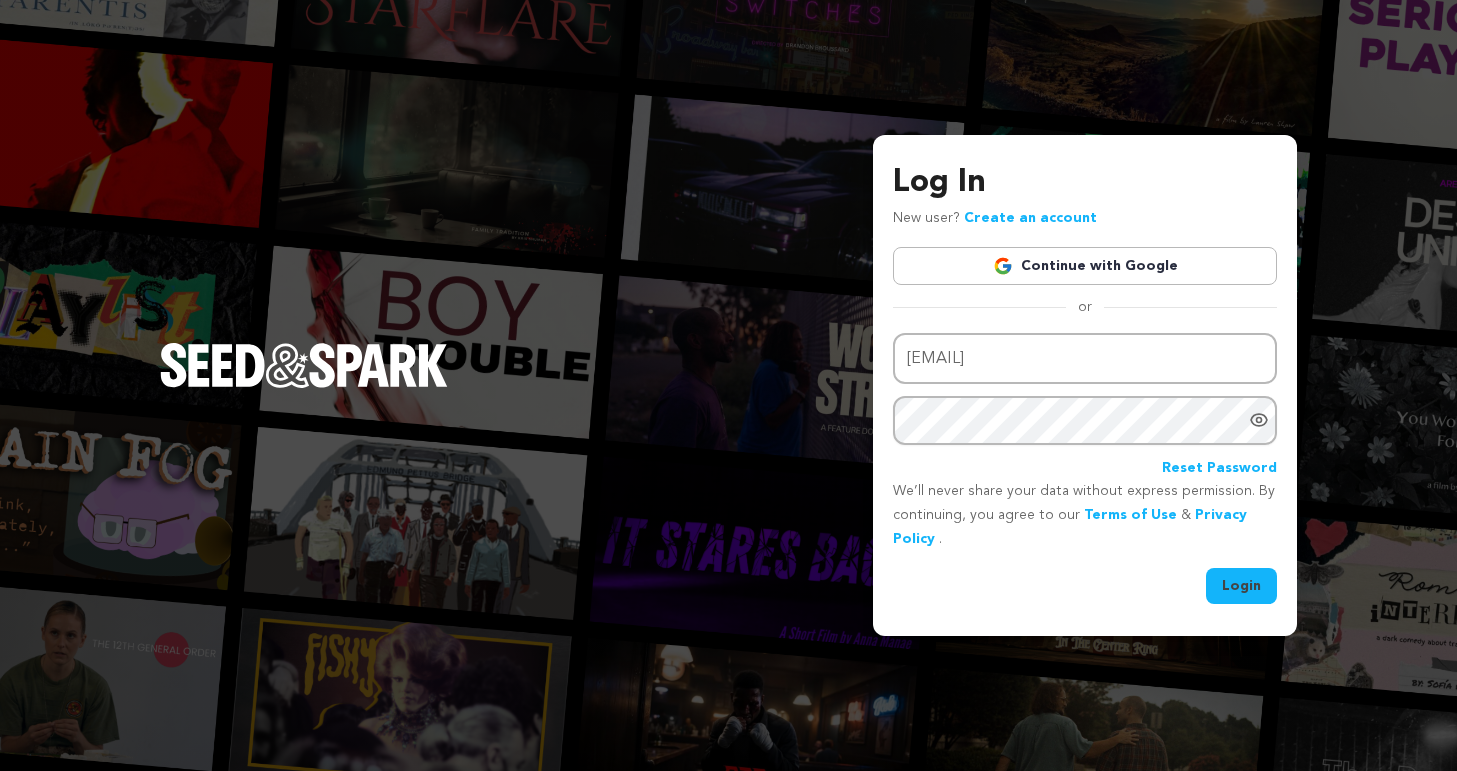 click on "Login" at bounding box center (1241, 586) 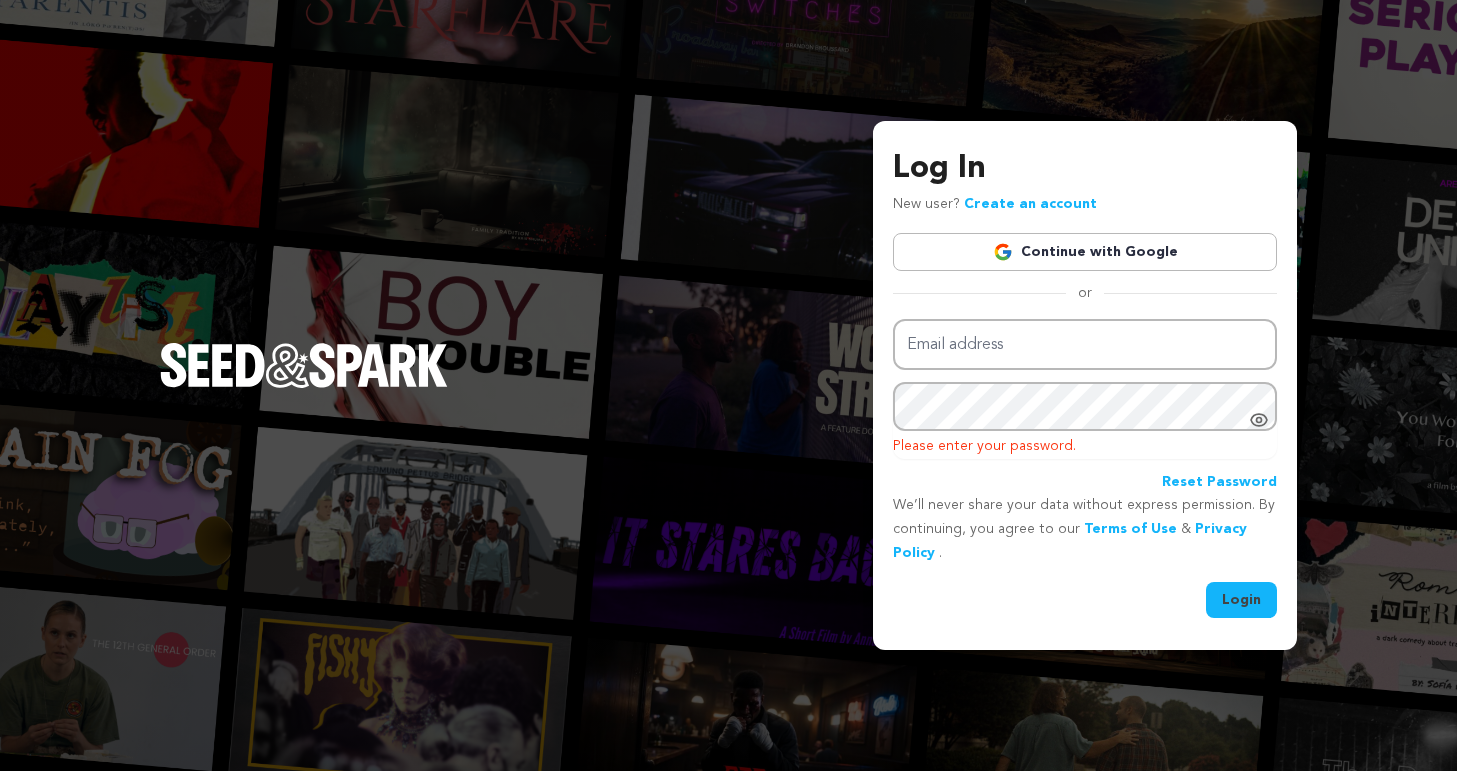 scroll, scrollTop: 0, scrollLeft: 0, axis: both 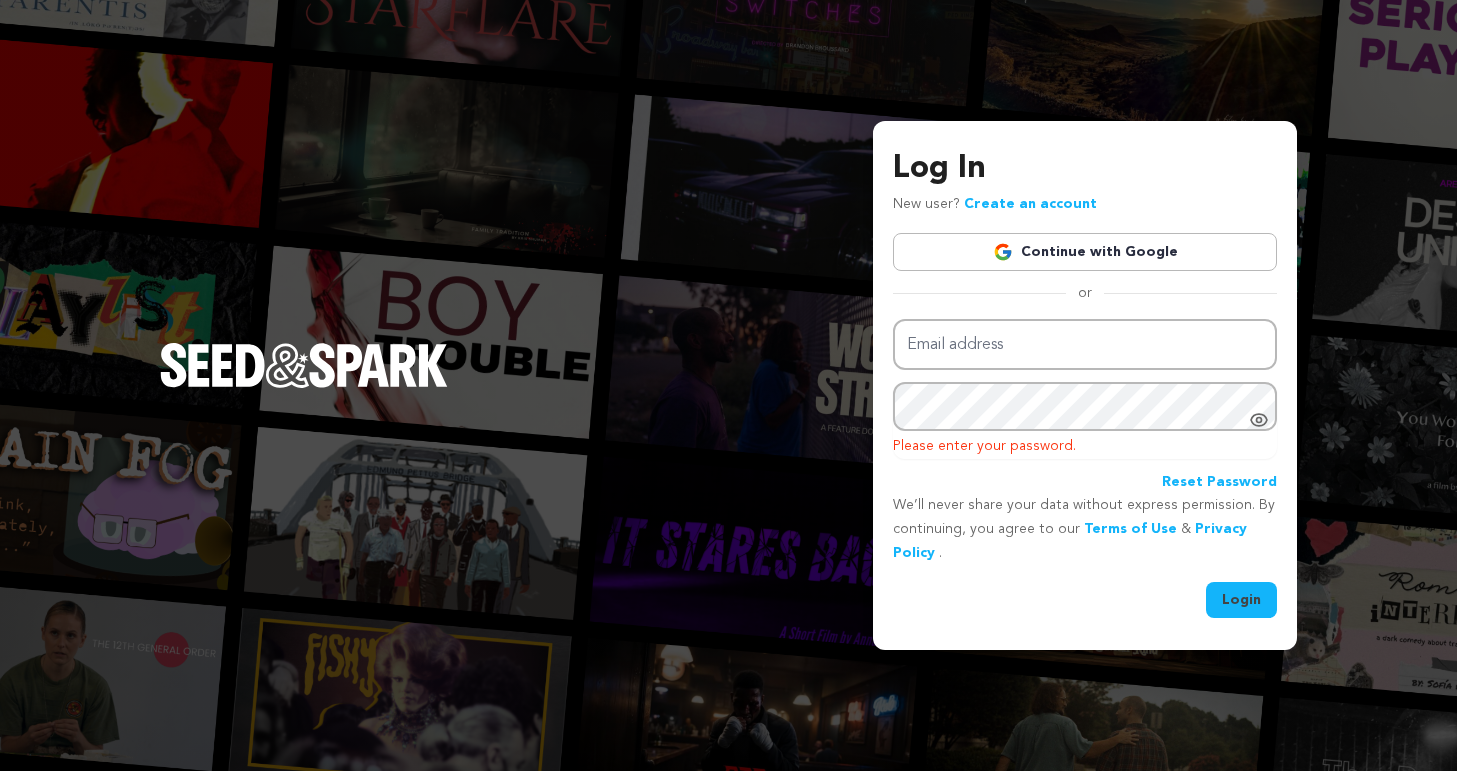 click on "Reset
Password" at bounding box center [1219, 483] 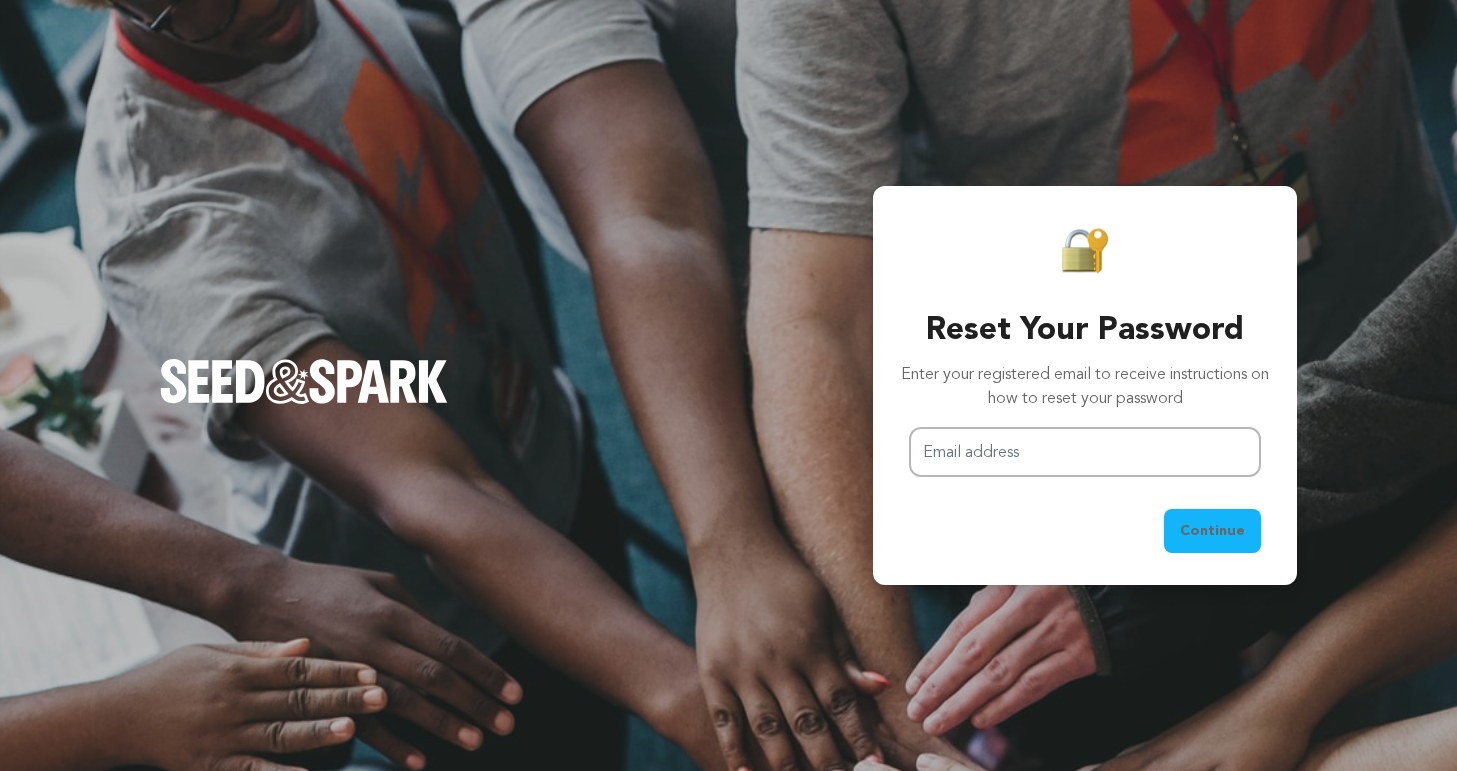 scroll, scrollTop: 0, scrollLeft: 0, axis: both 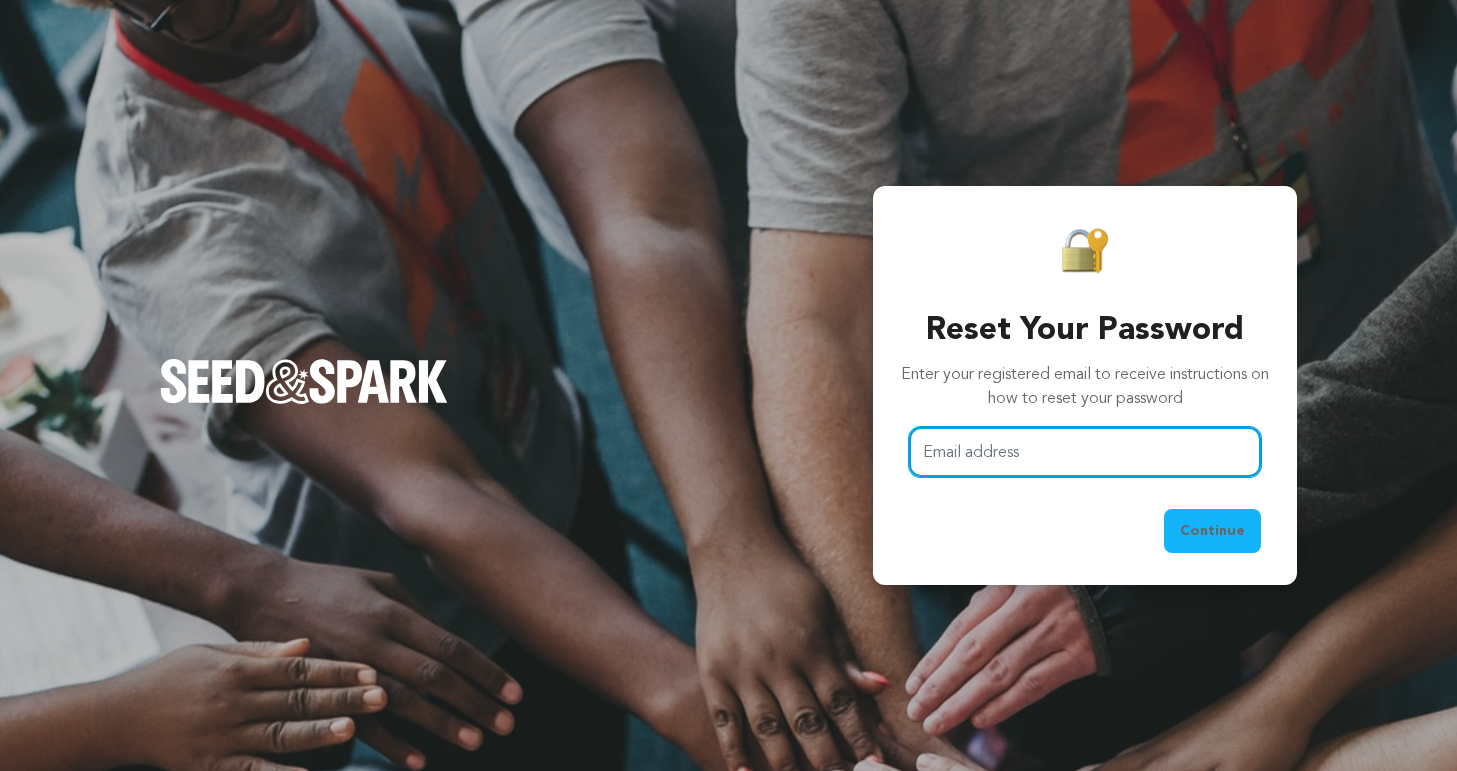 click on "Email address" at bounding box center (1085, 452) 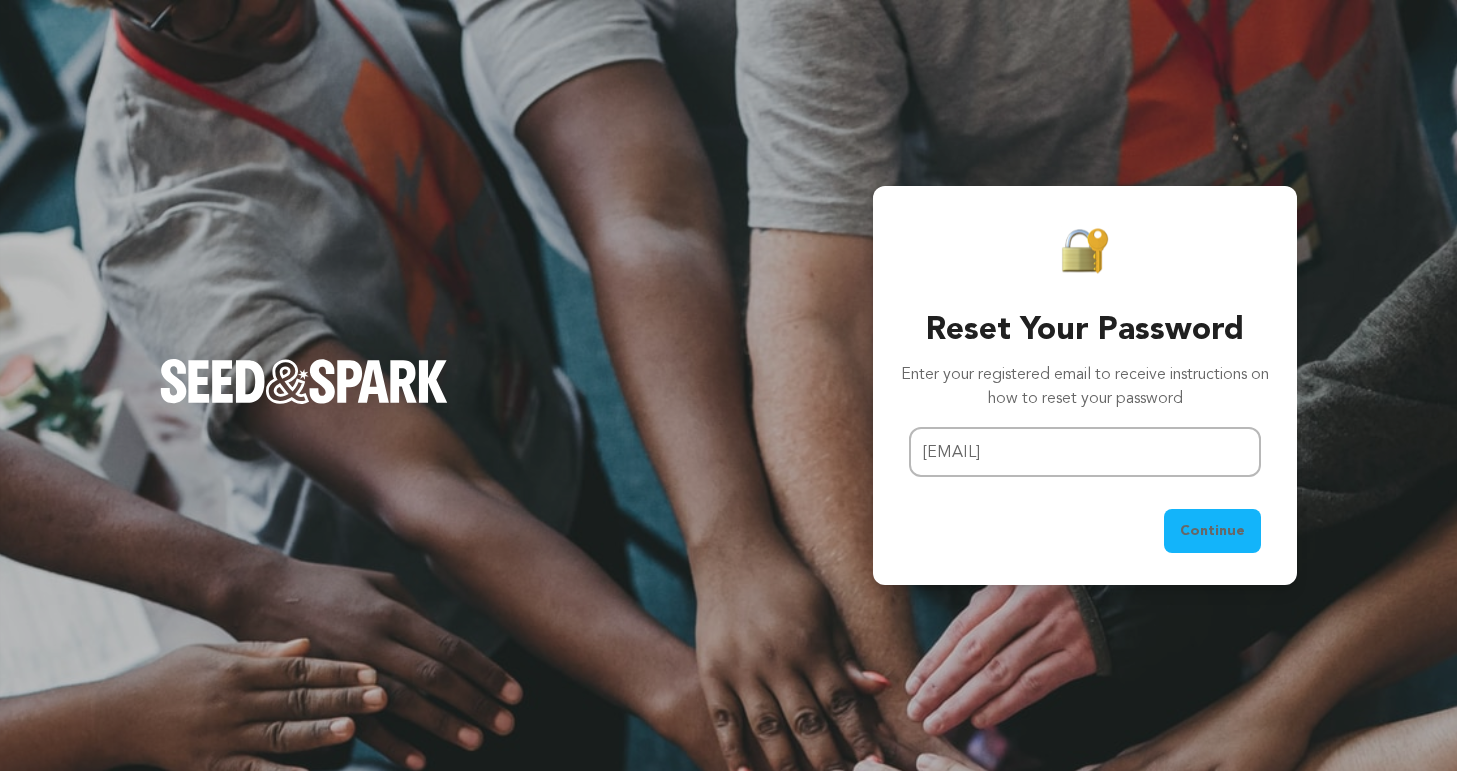 click on "Continue" at bounding box center (1212, 531) 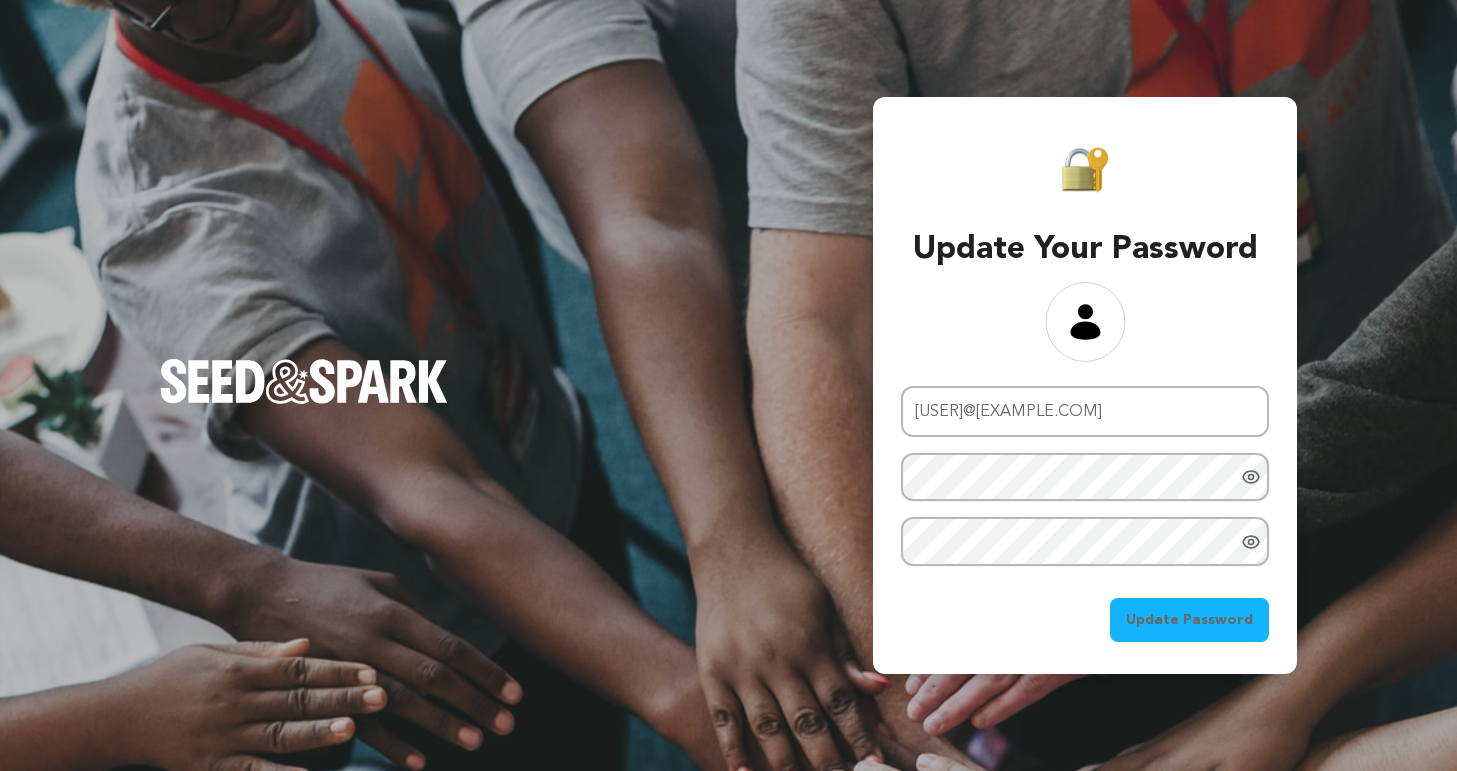 scroll, scrollTop: 0, scrollLeft: 0, axis: both 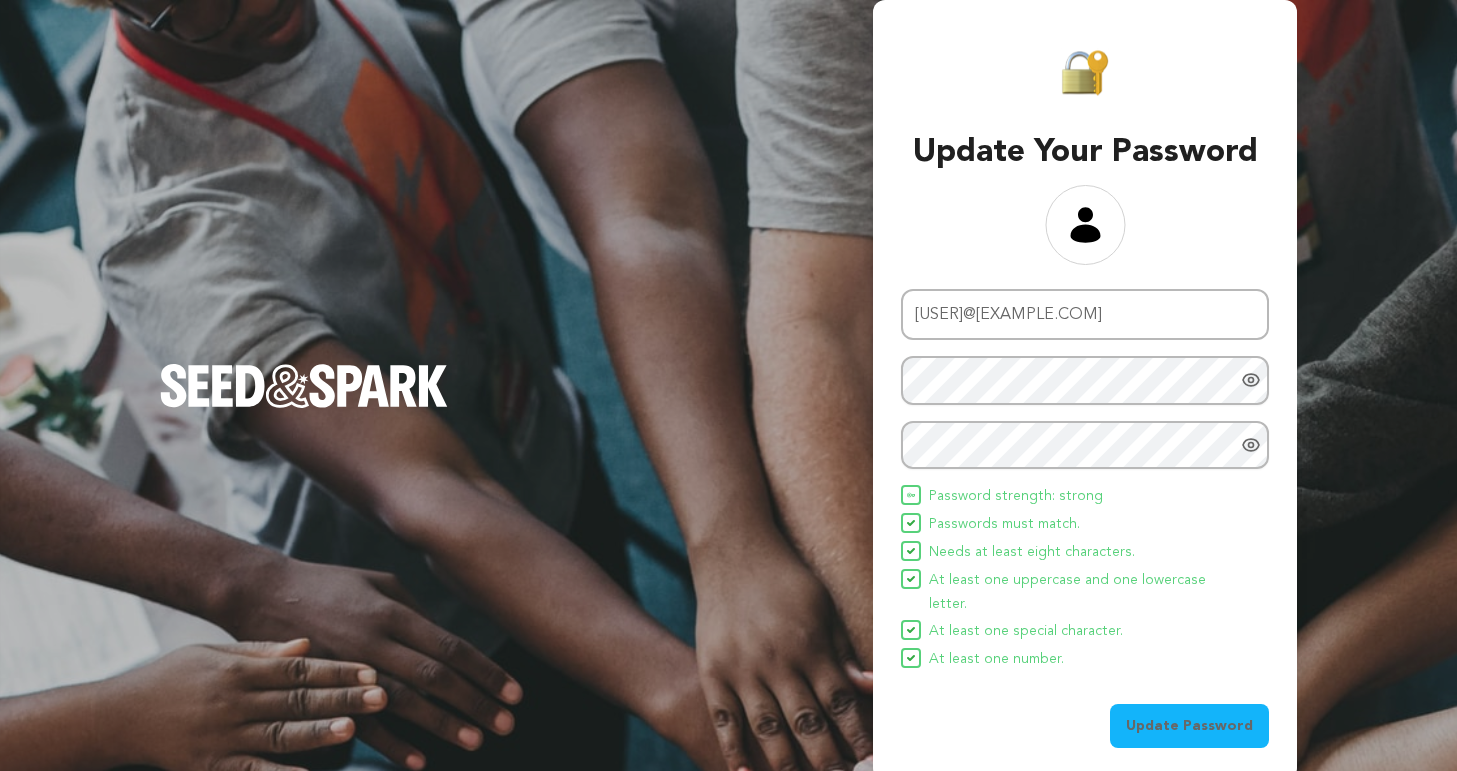 click on "Update Password" at bounding box center [1189, 726] 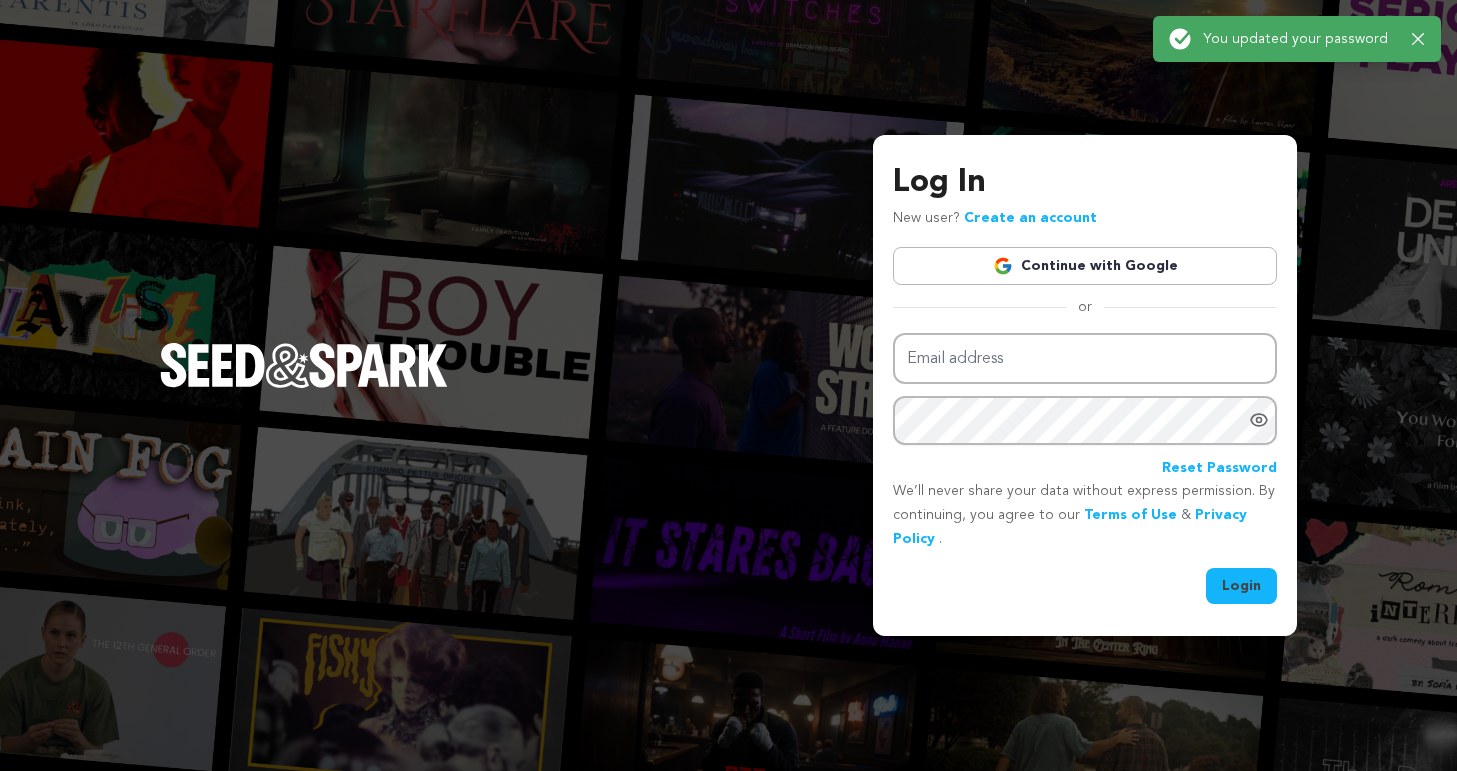 scroll, scrollTop: 0, scrollLeft: 0, axis: both 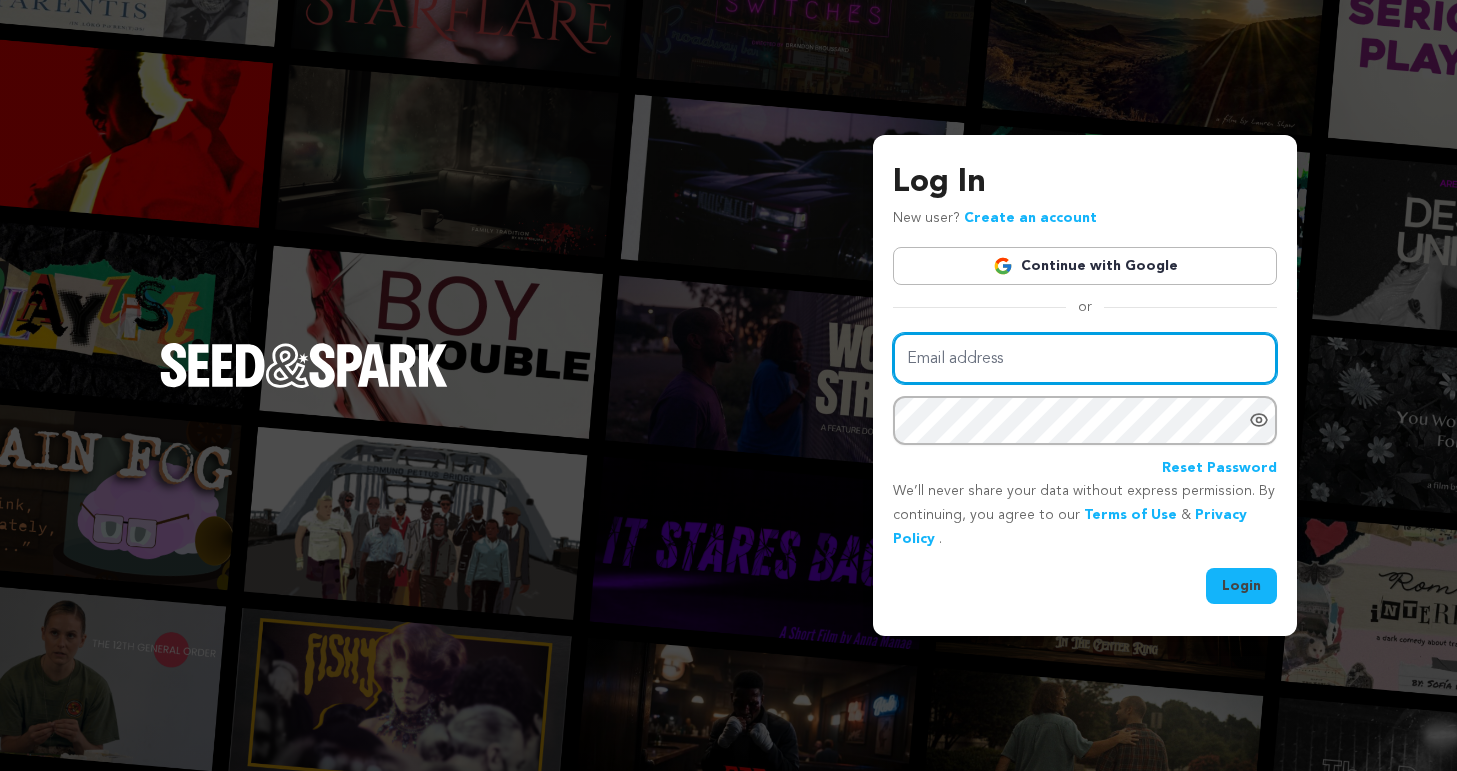 click on "Email address" at bounding box center (1085, 358) 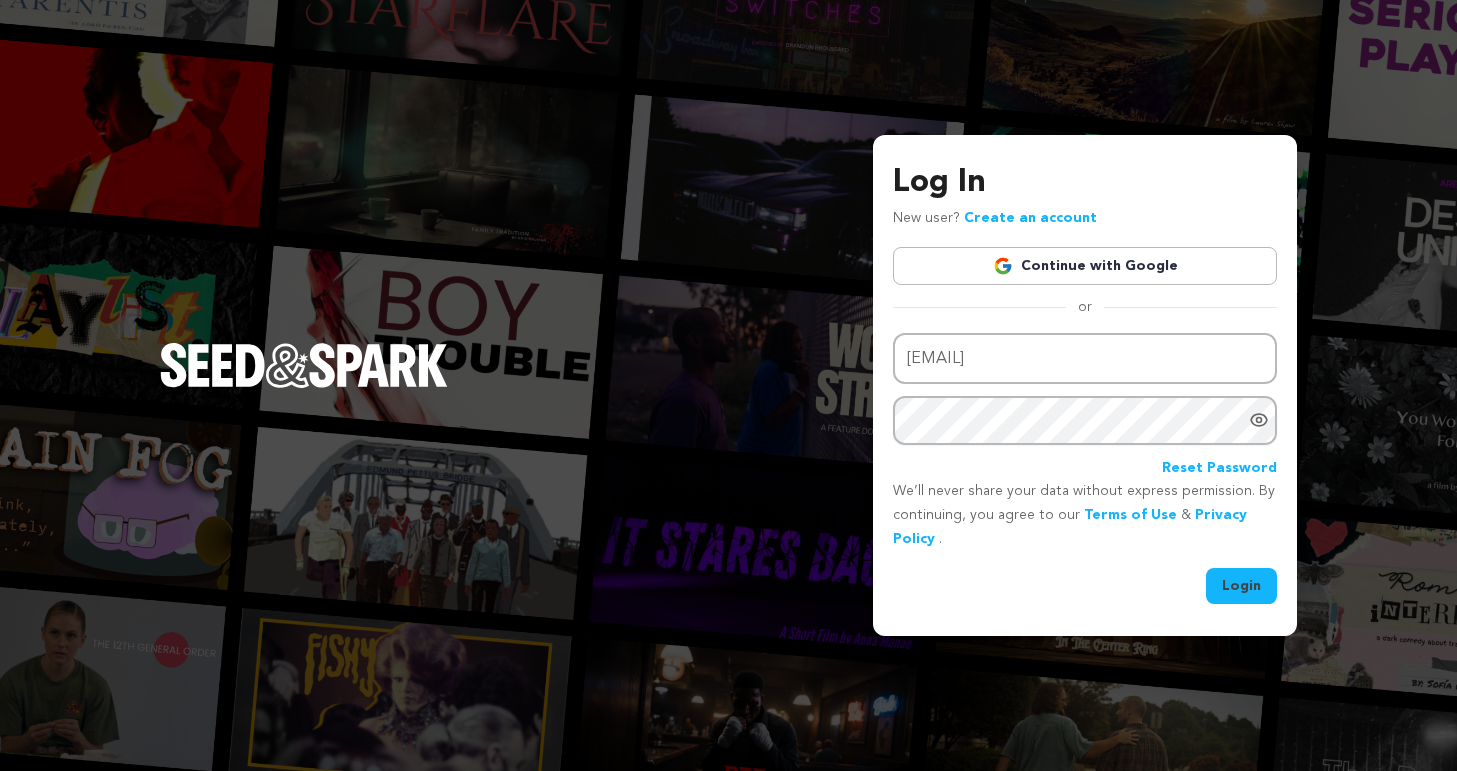 click on "Login" at bounding box center (1241, 586) 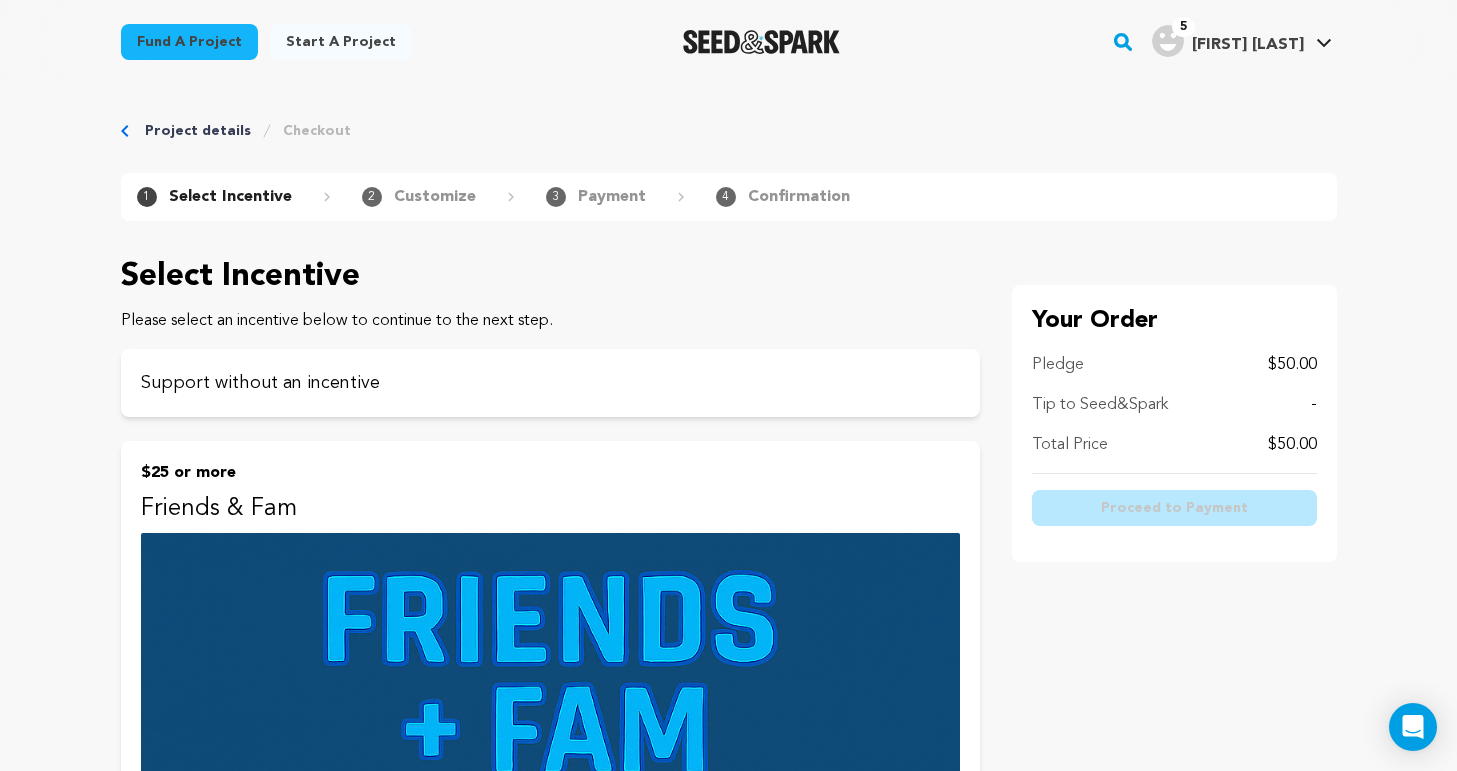 scroll, scrollTop: 0, scrollLeft: 0, axis: both 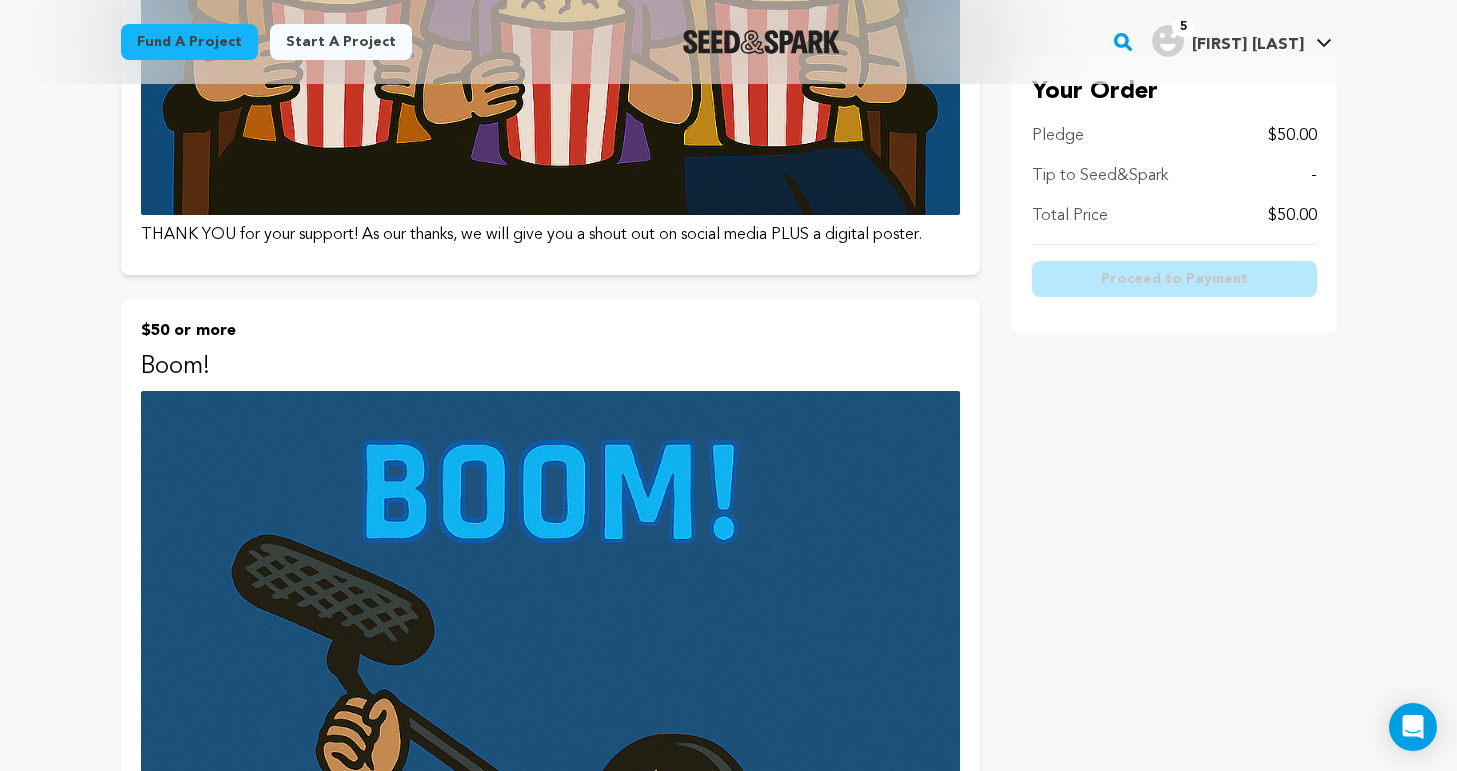 click at bounding box center (550, 800) 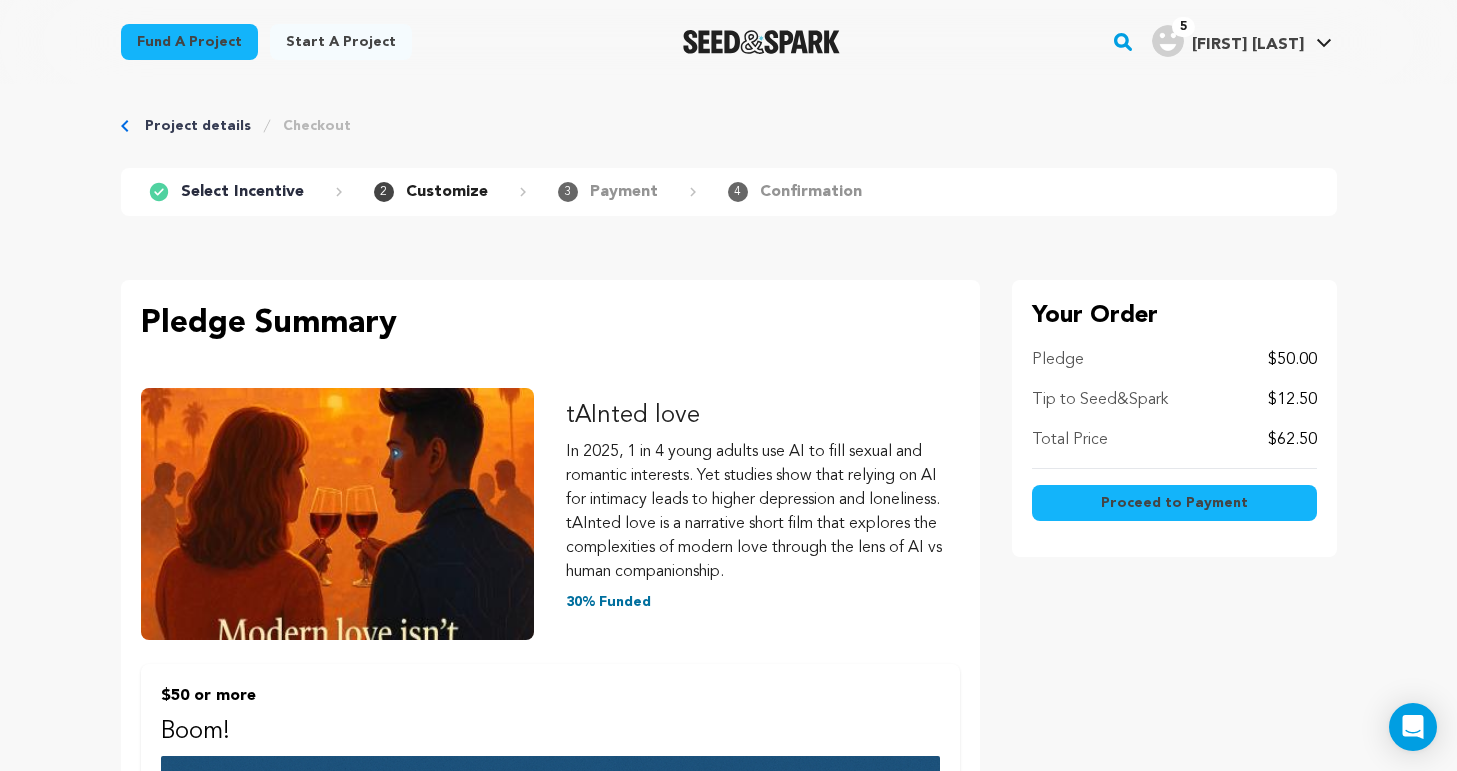 scroll, scrollTop: 0, scrollLeft: 0, axis: both 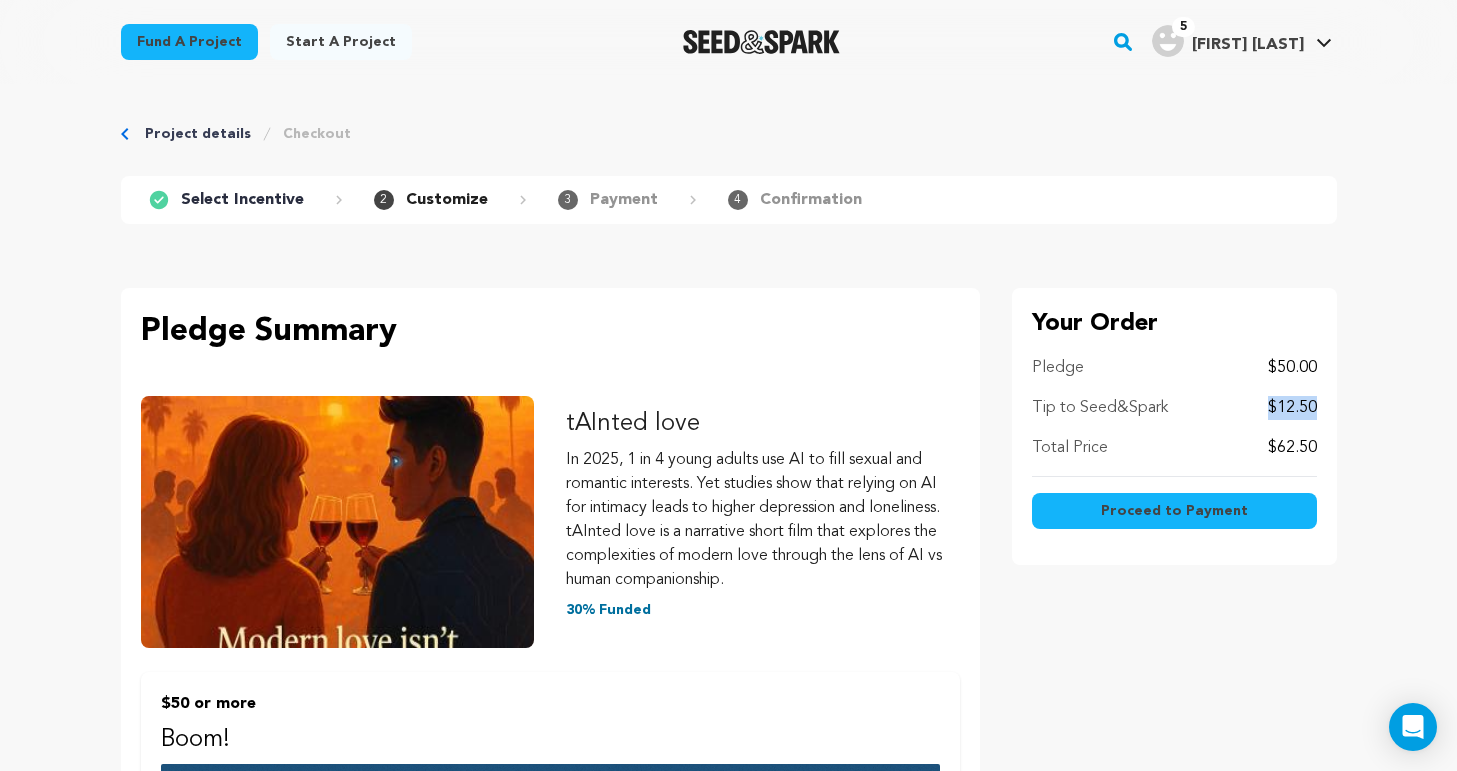 drag, startPoint x: 1314, startPoint y: 409, endPoint x: 1244, endPoint y: 405, distance: 70.11419 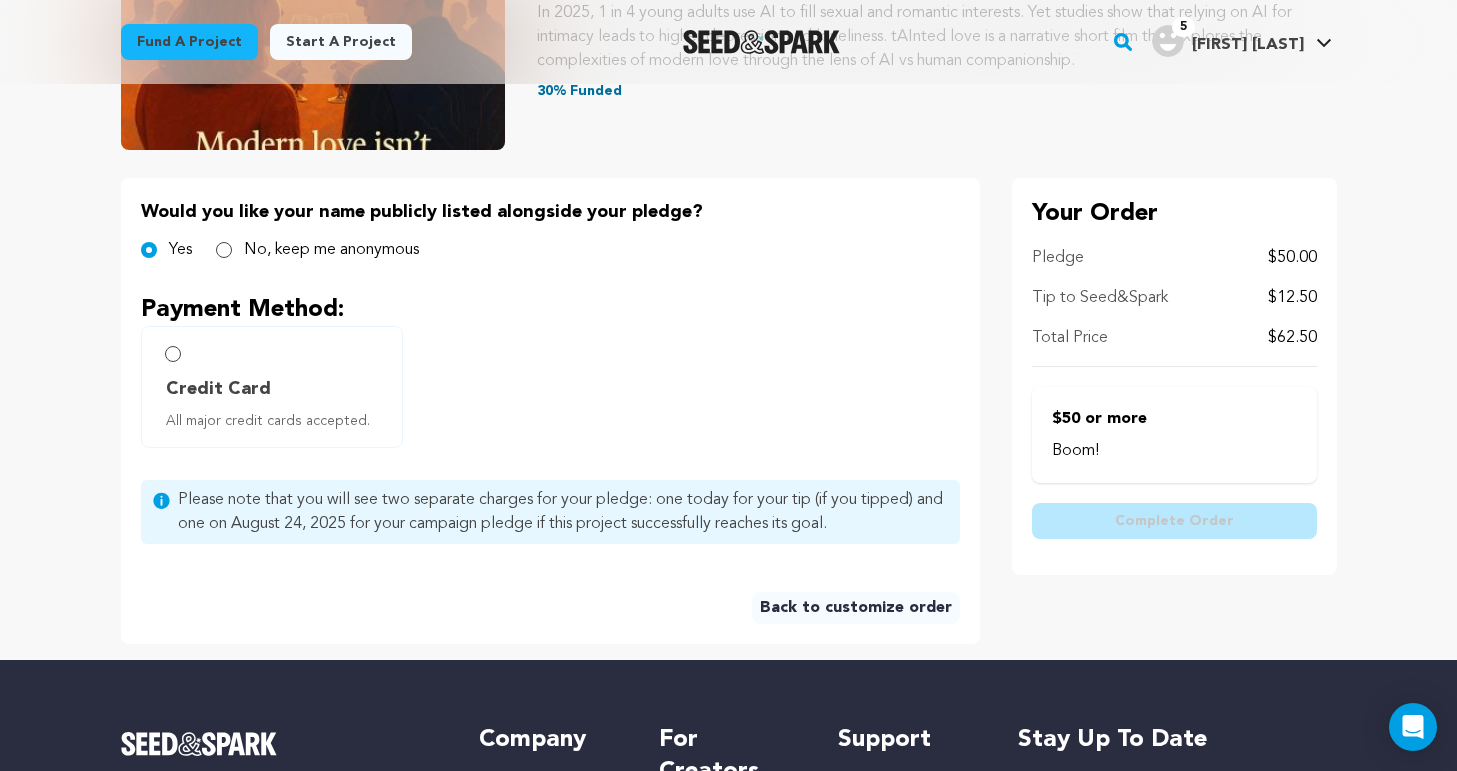 scroll, scrollTop: 322, scrollLeft: 0, axis: vertical 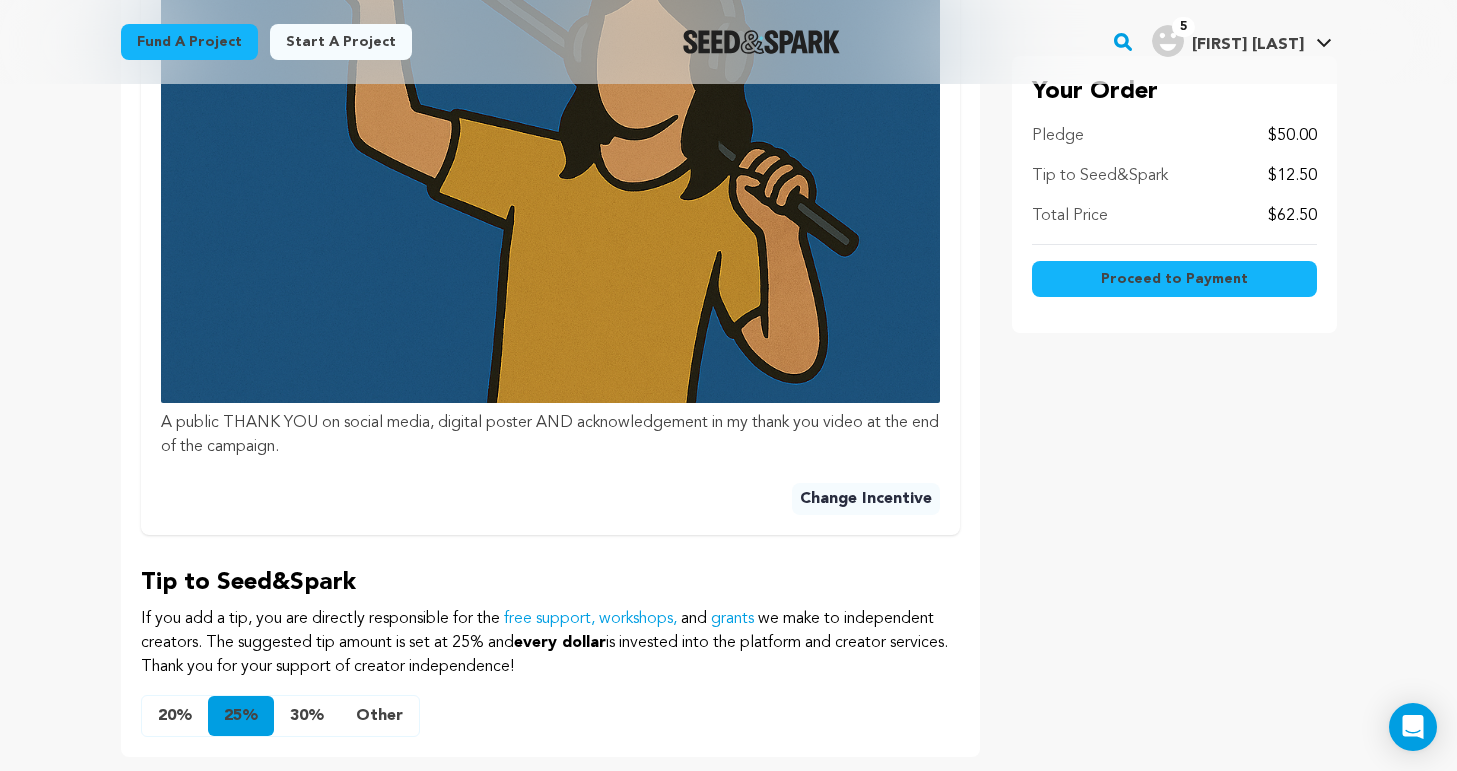click on "Other" at bounding box center [379, 716] 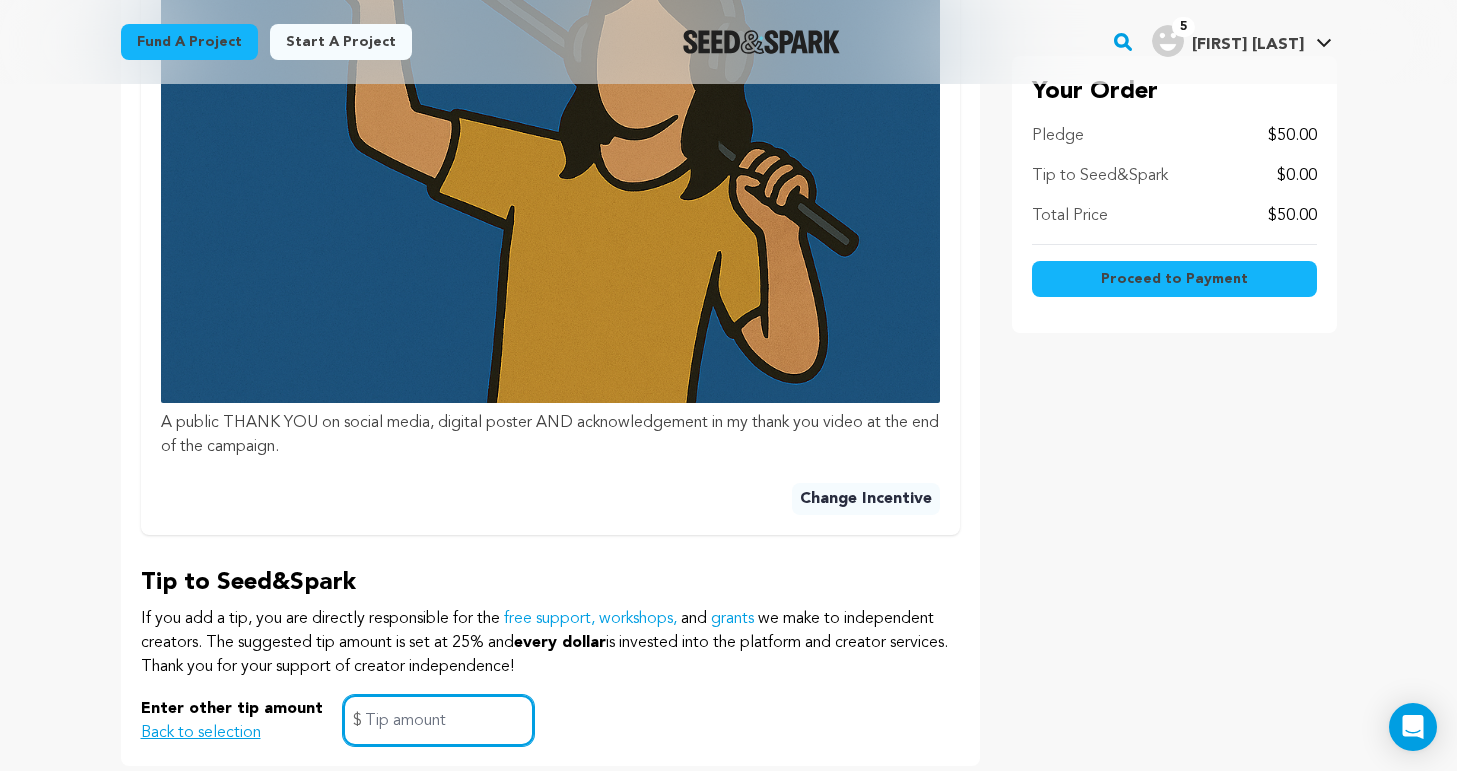 click at bounding box center [438, 720] 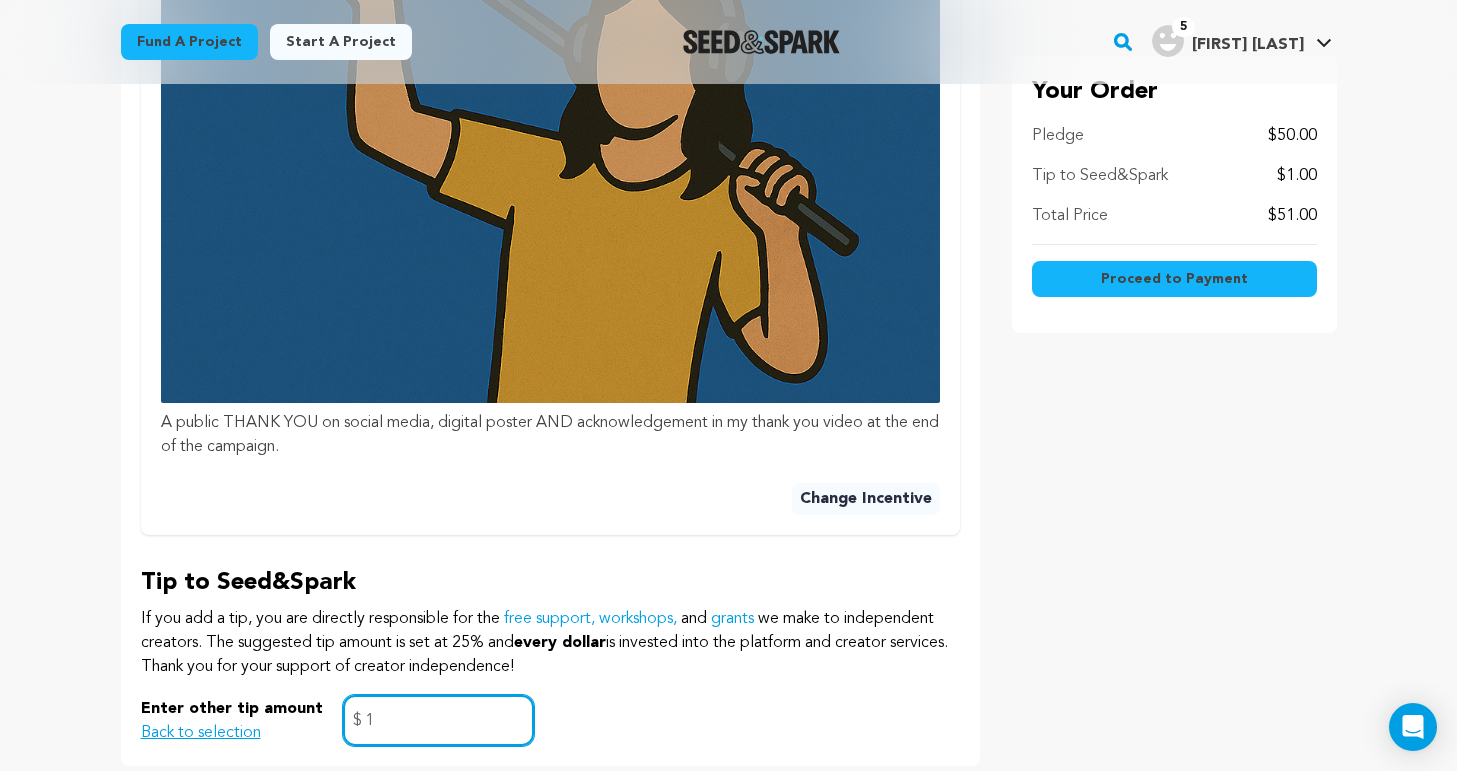 type on "1" 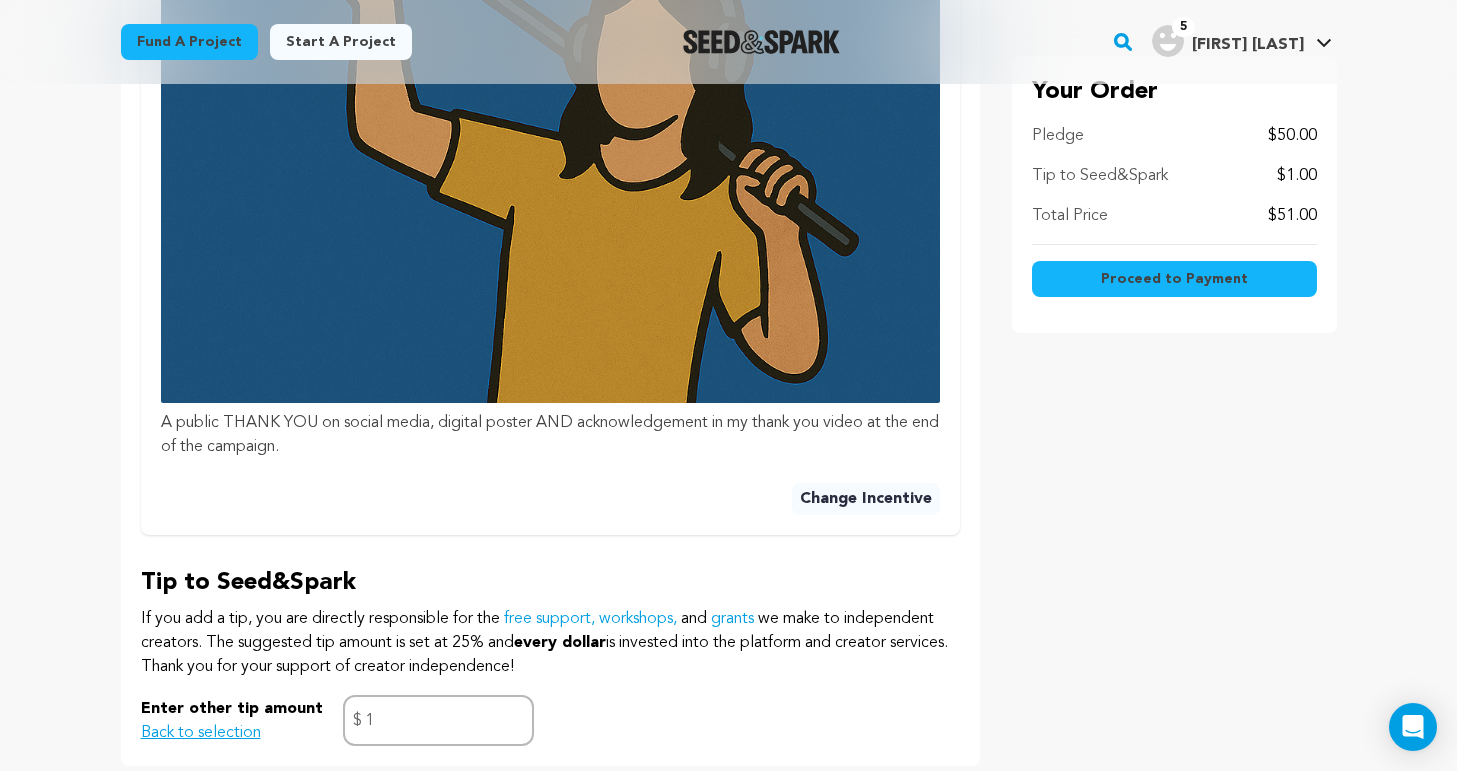 click on "Proceed to Payment" at bounding box center [1174, 279] 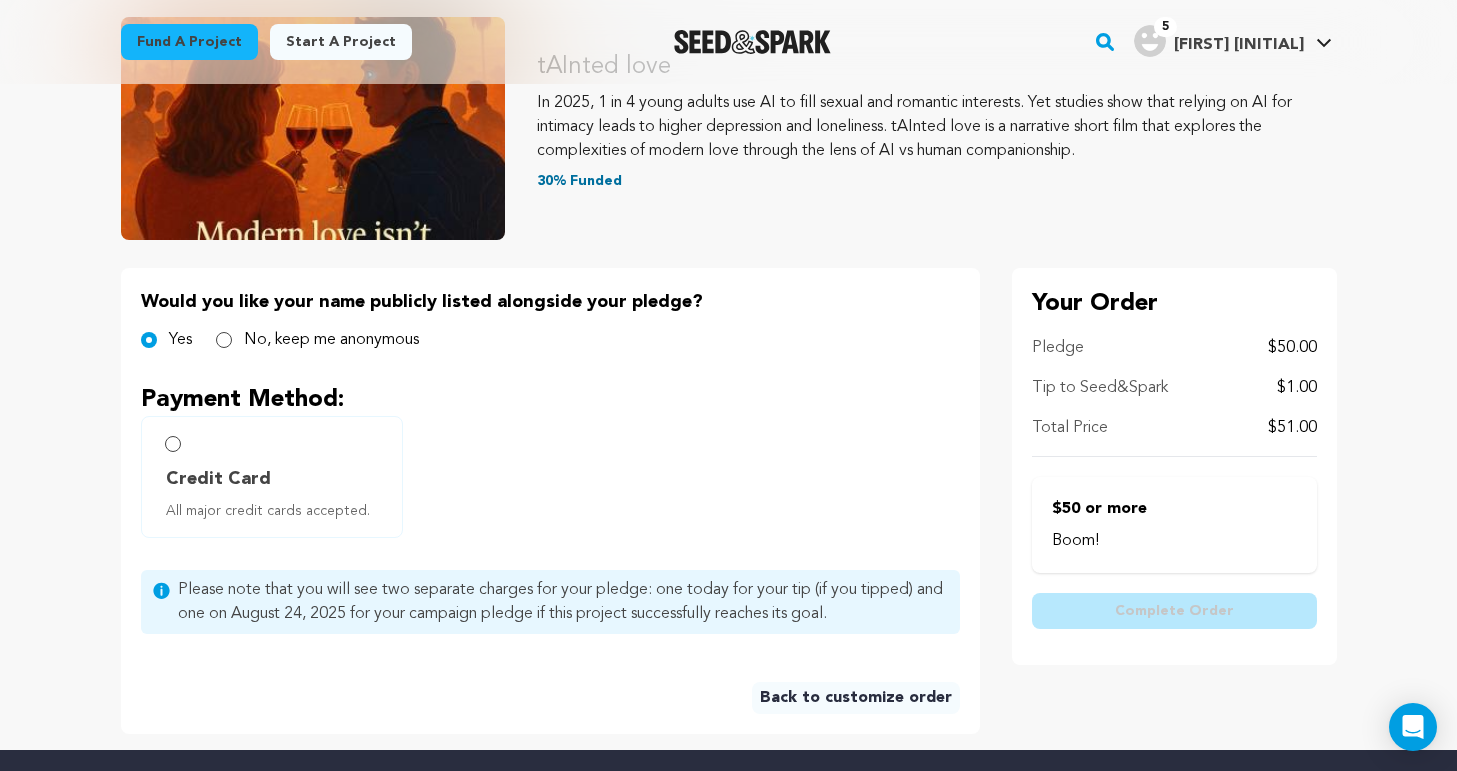 scroll, scrollTop: 241, scrollLeft: 0, axis: vertical 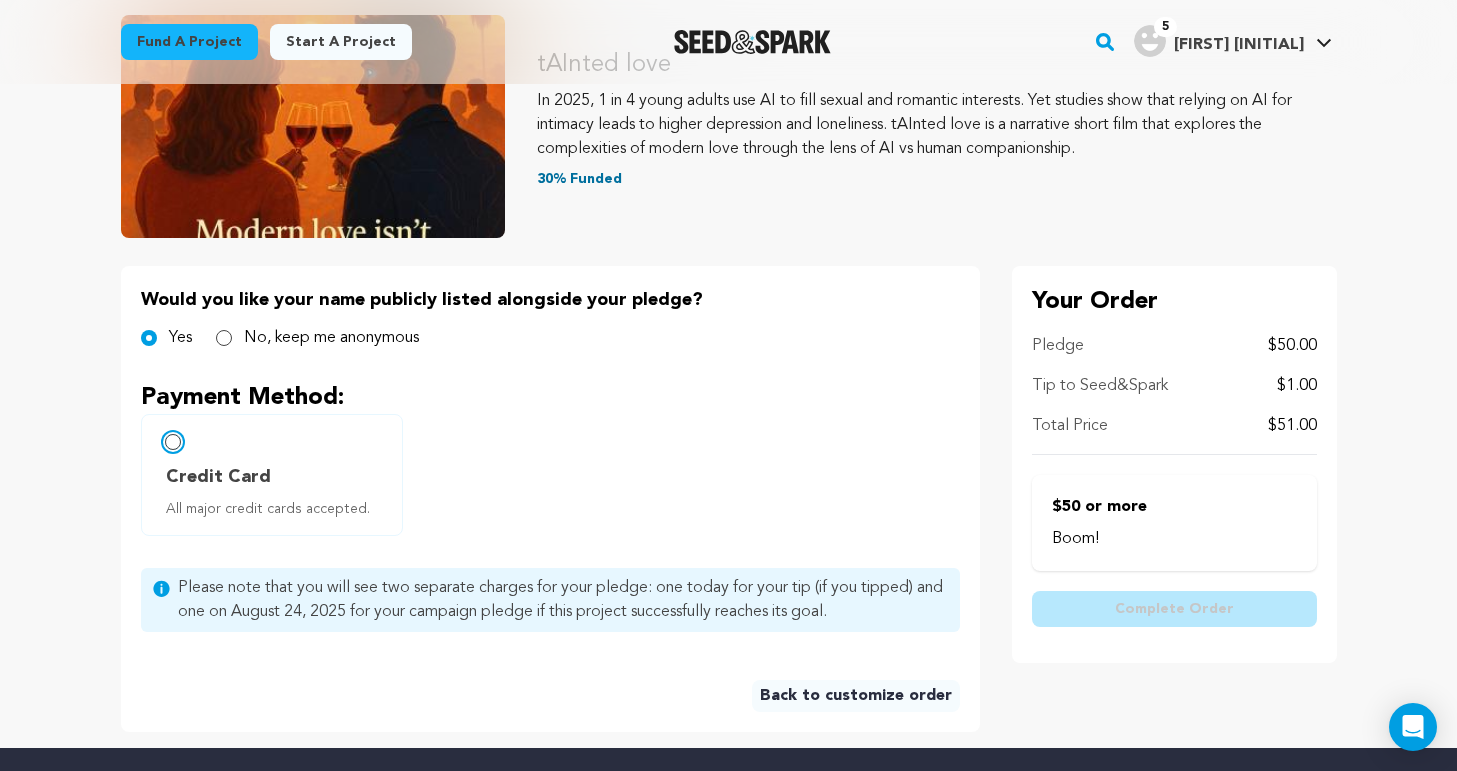click on "Credit Card
All major credit cards accepted." at bounding box center (173, 442) 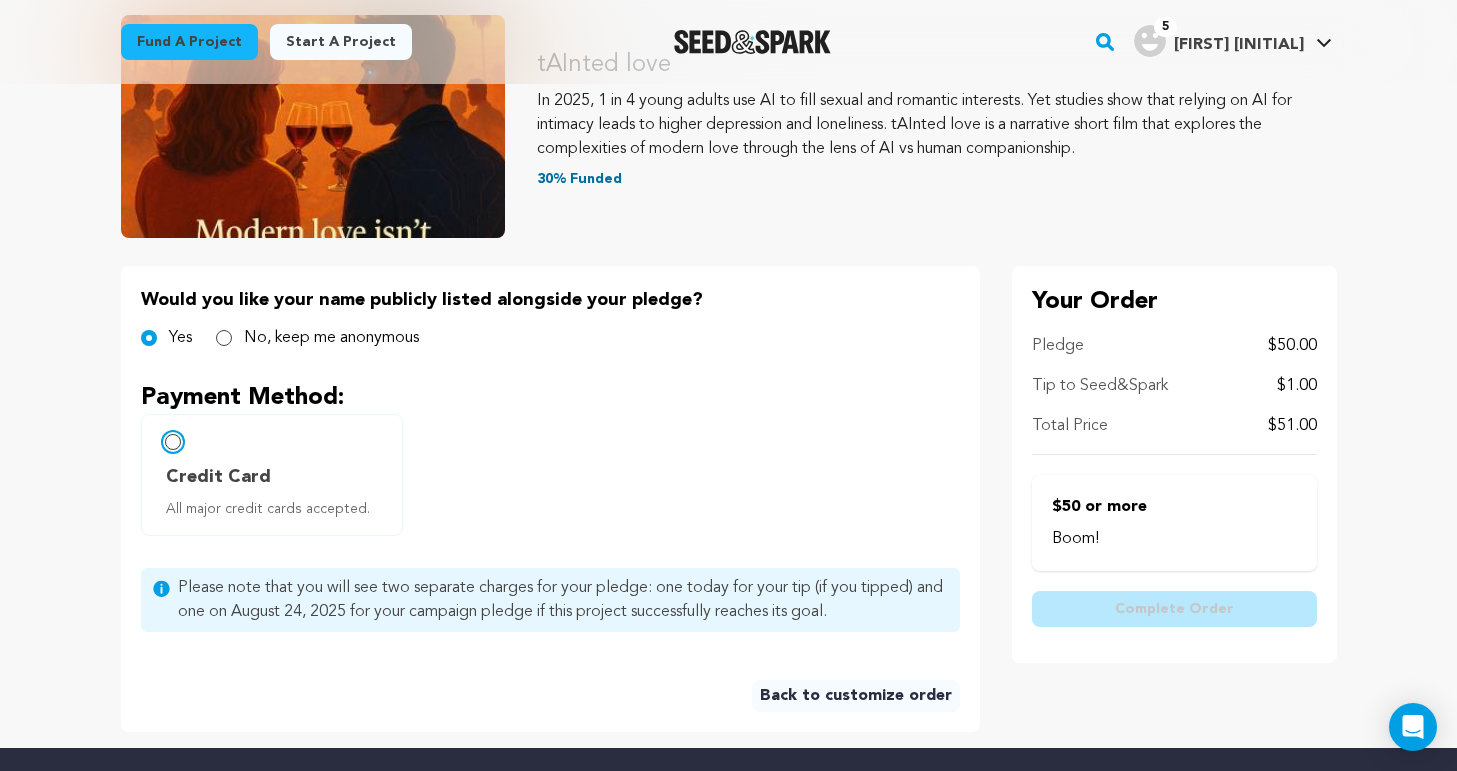 radio on "false" 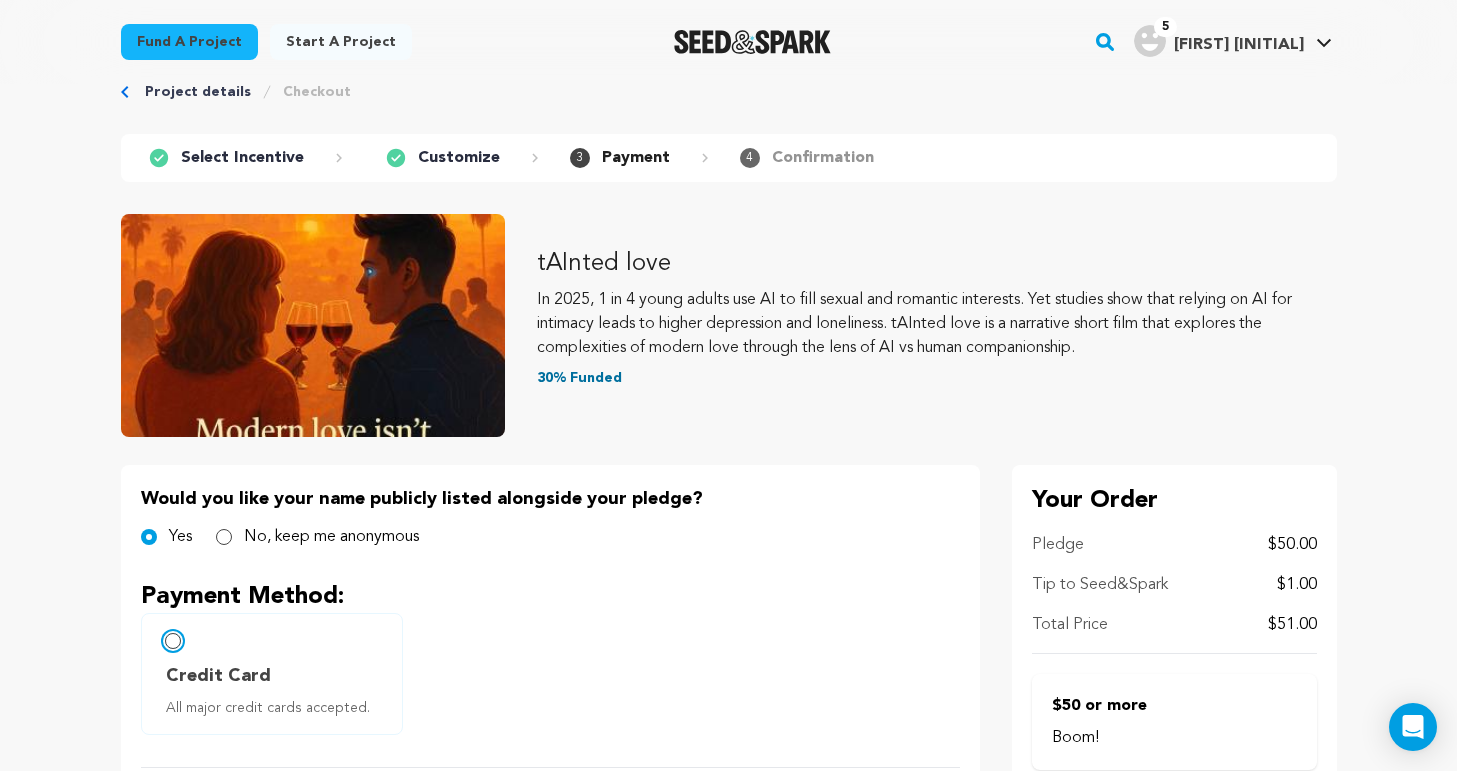 scroll, scrollTop: 0, scrollLeft: 0, axis: both 